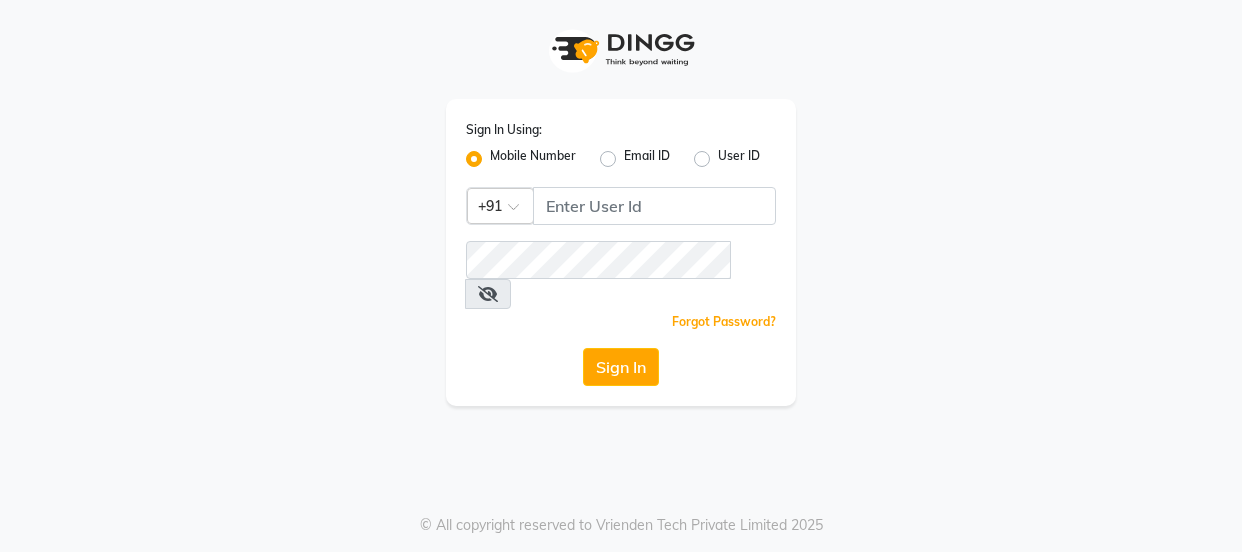 scroll, scrollTop: 0, scrollLeft: 0, axis: both 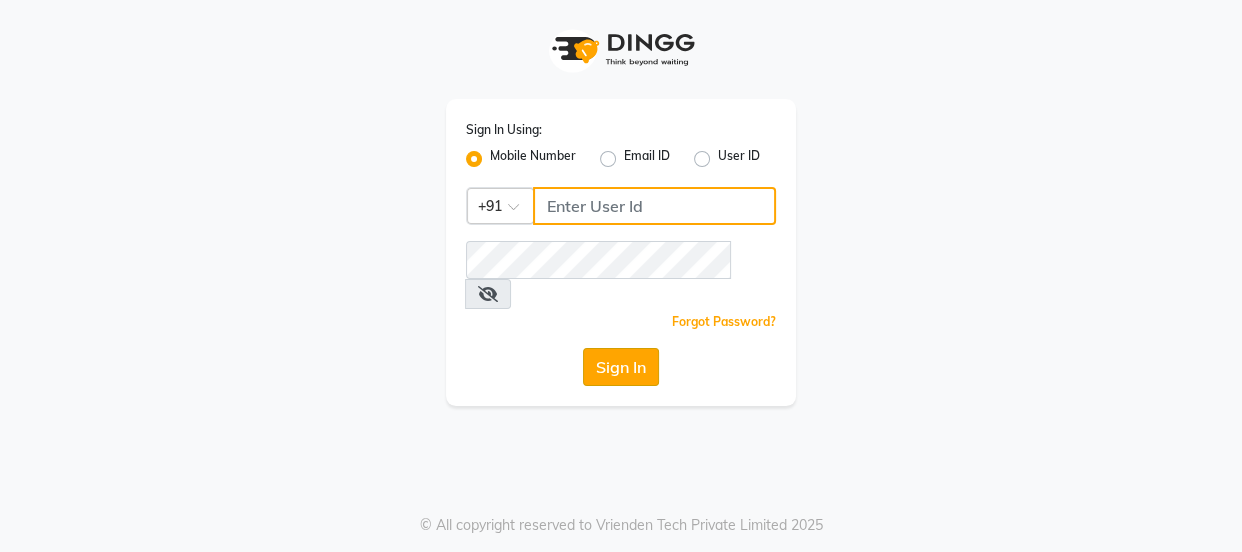 type on "[PHONE]" 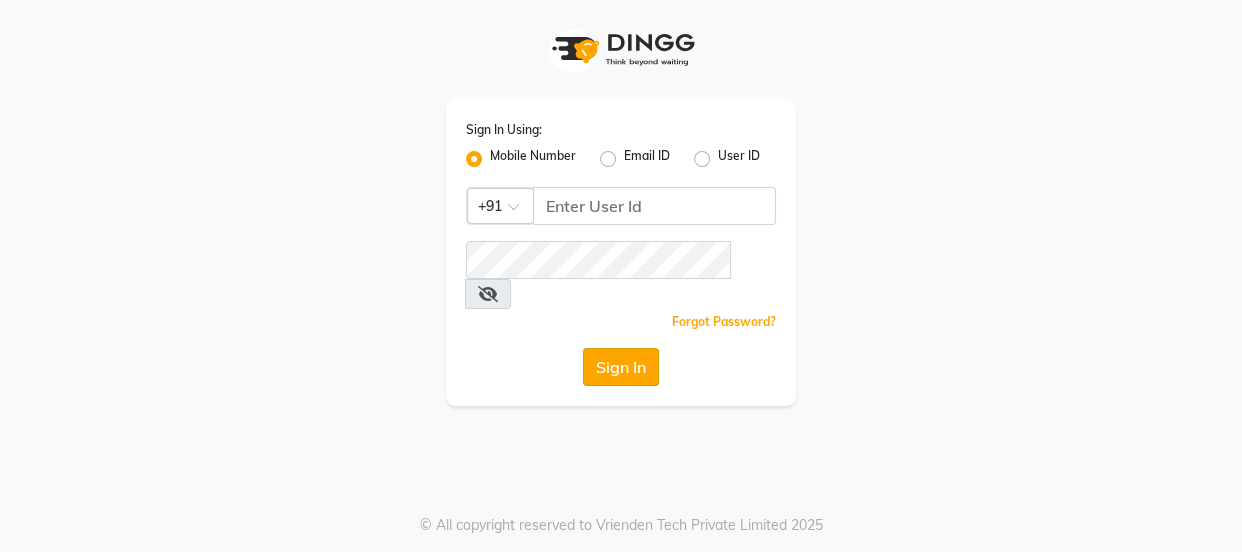 click on "Sign In" 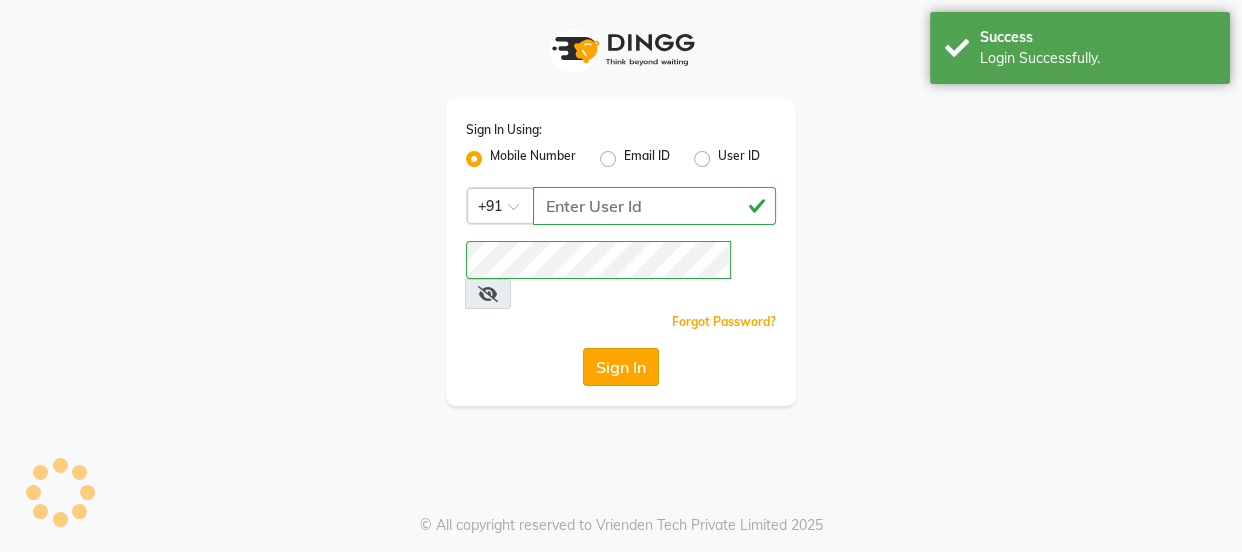 select on "5982" 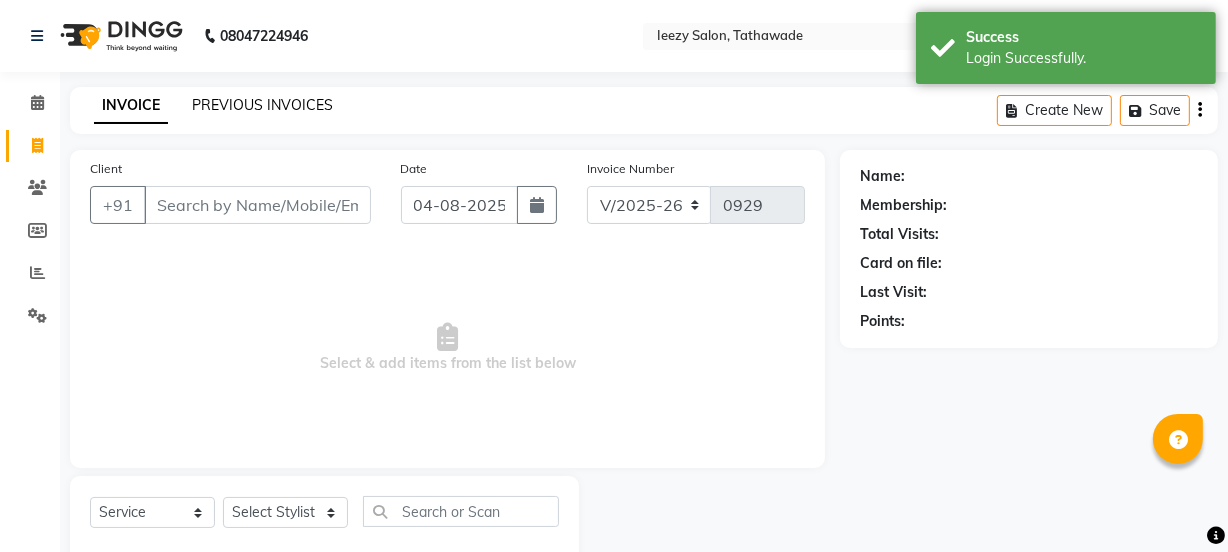 click on "PREVIOUS INVOICES" 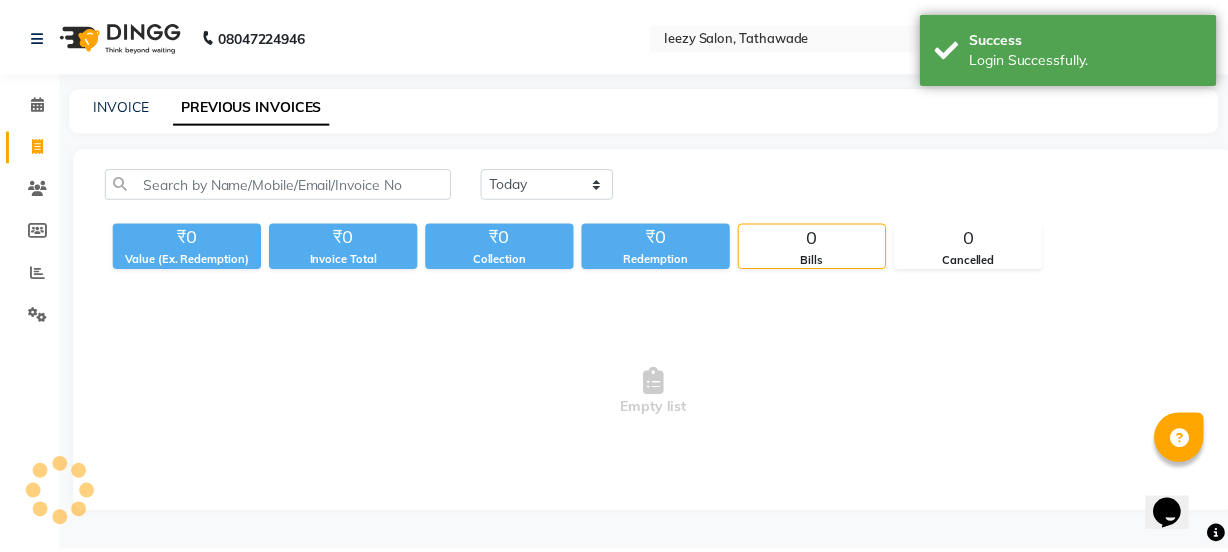 scroll, scrollTop: 0, scrollLeft: 0, axis: both 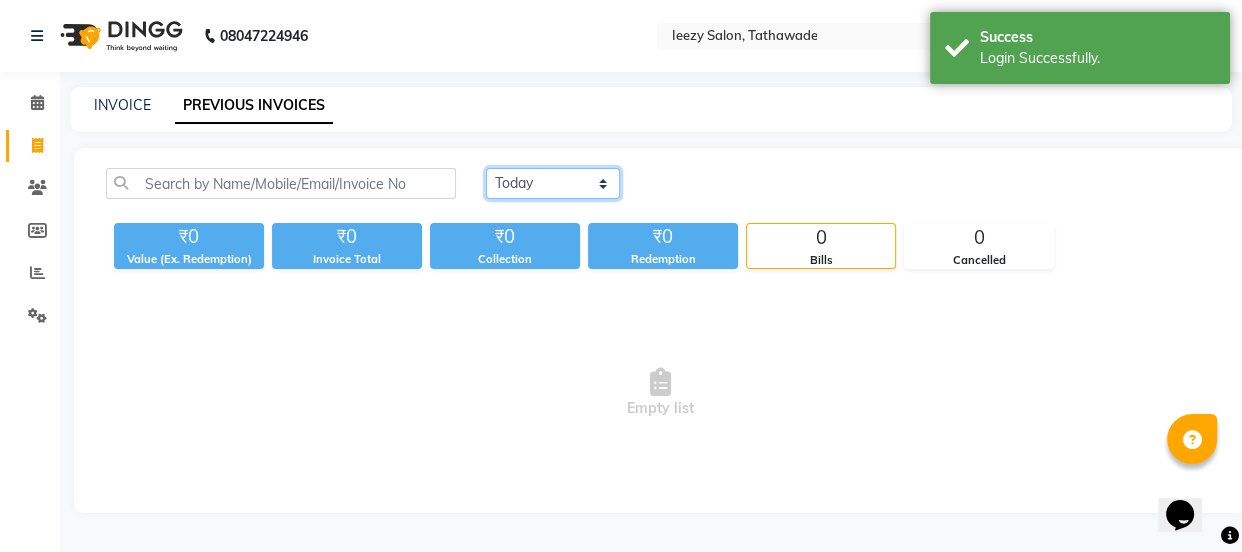 click on "Today Yesterday Custom Range" 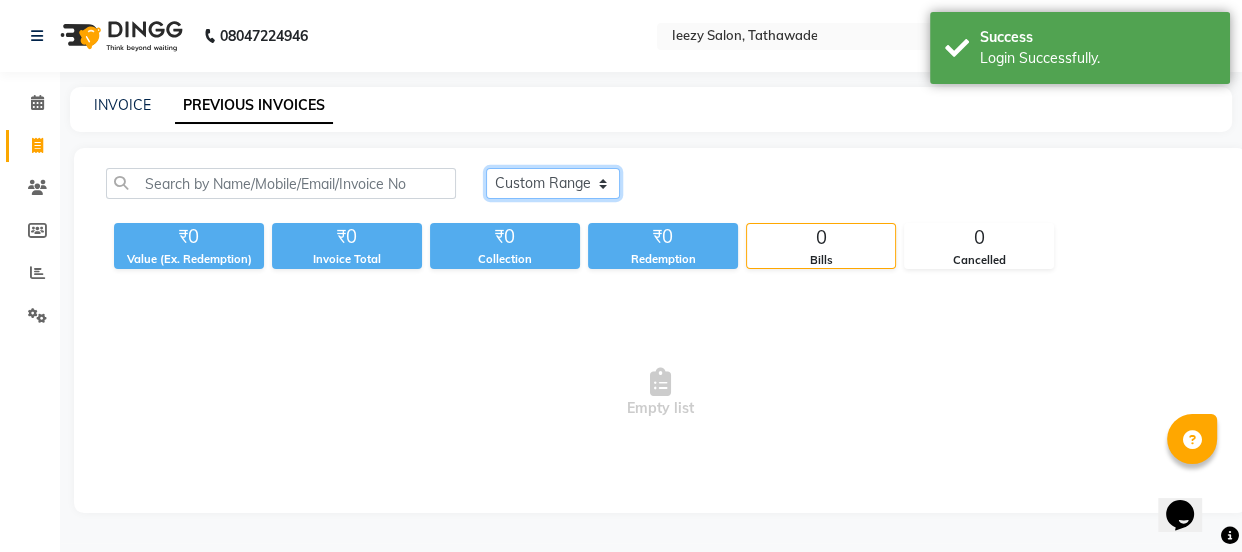 click on "Today Yesterday Custom Range" 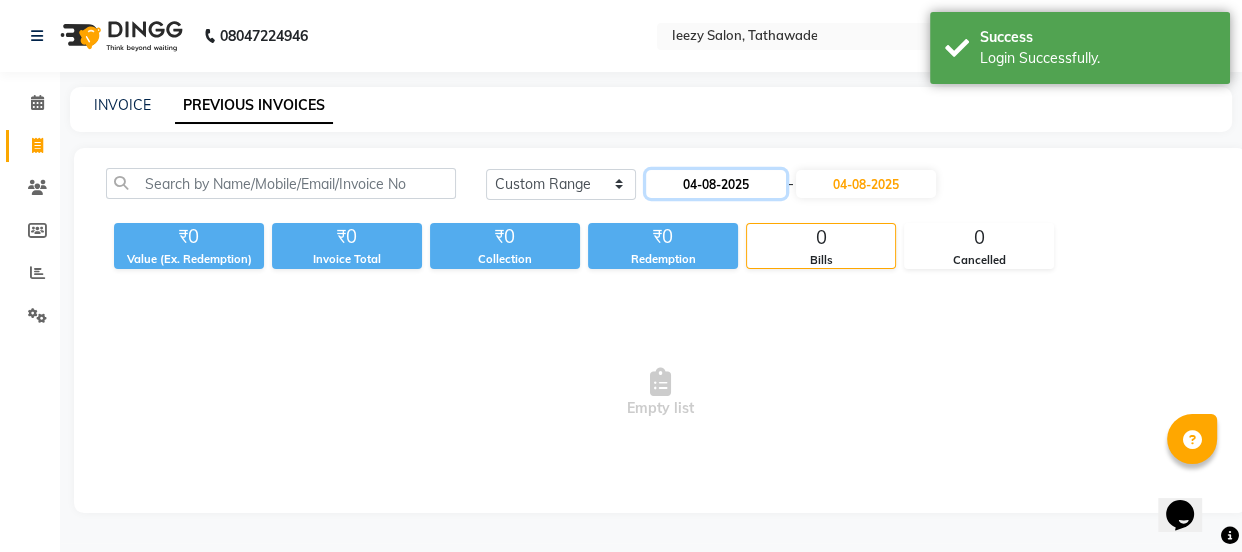click on "04-08-2025" 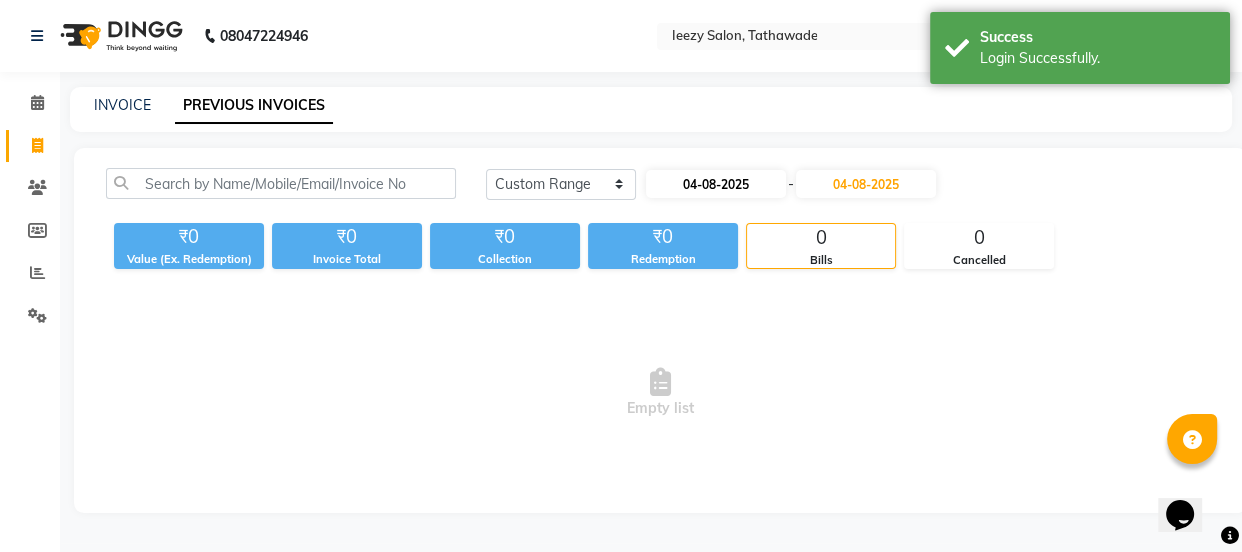 select on "8" 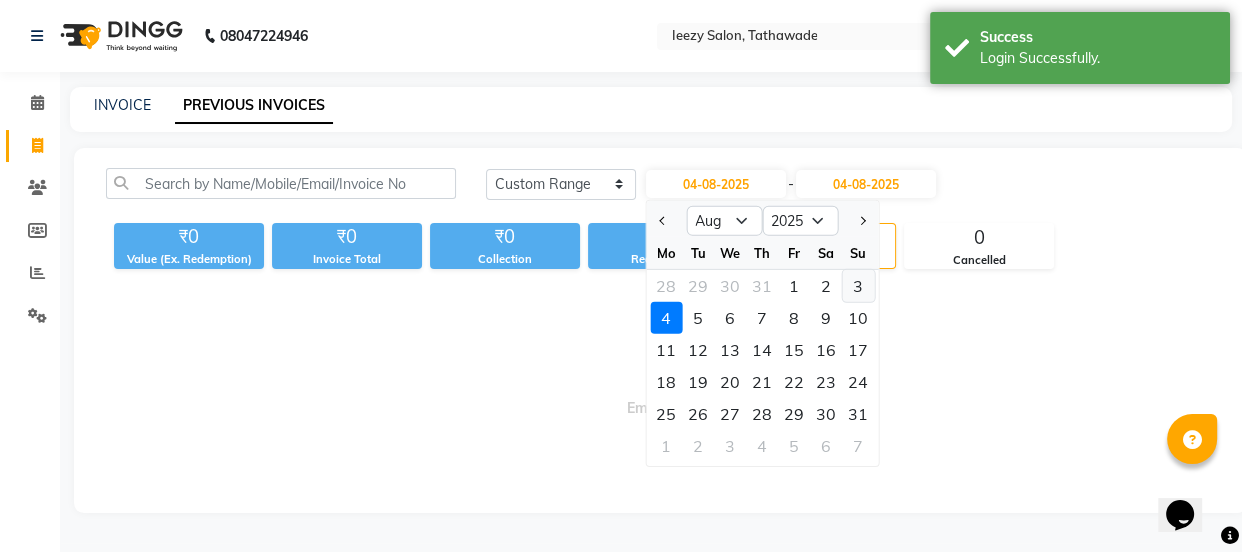 click on "3" 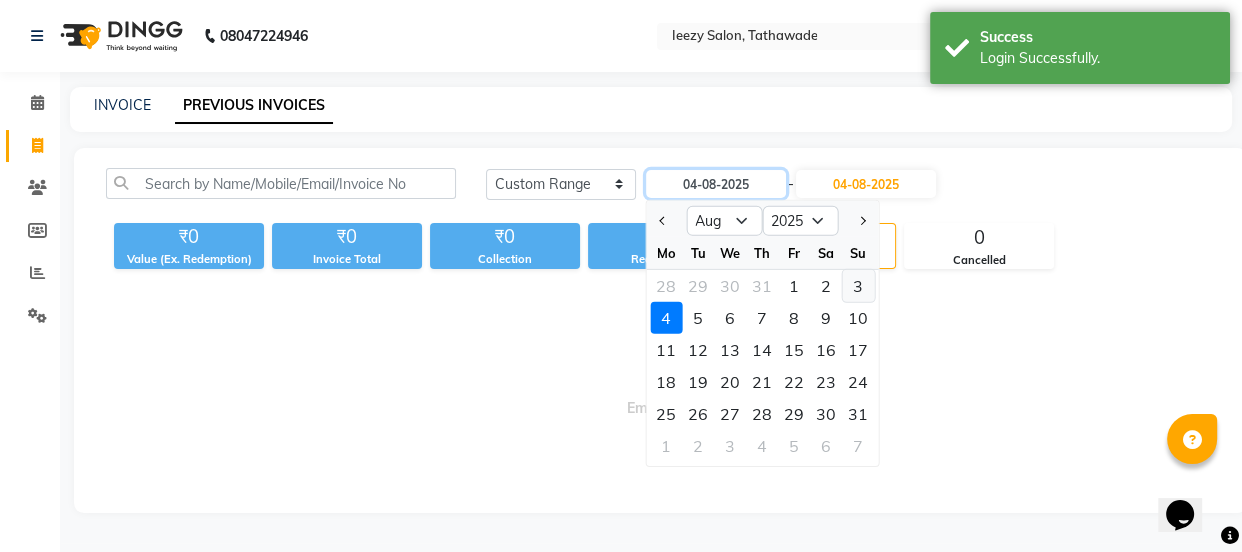 type on "03-08-2025" 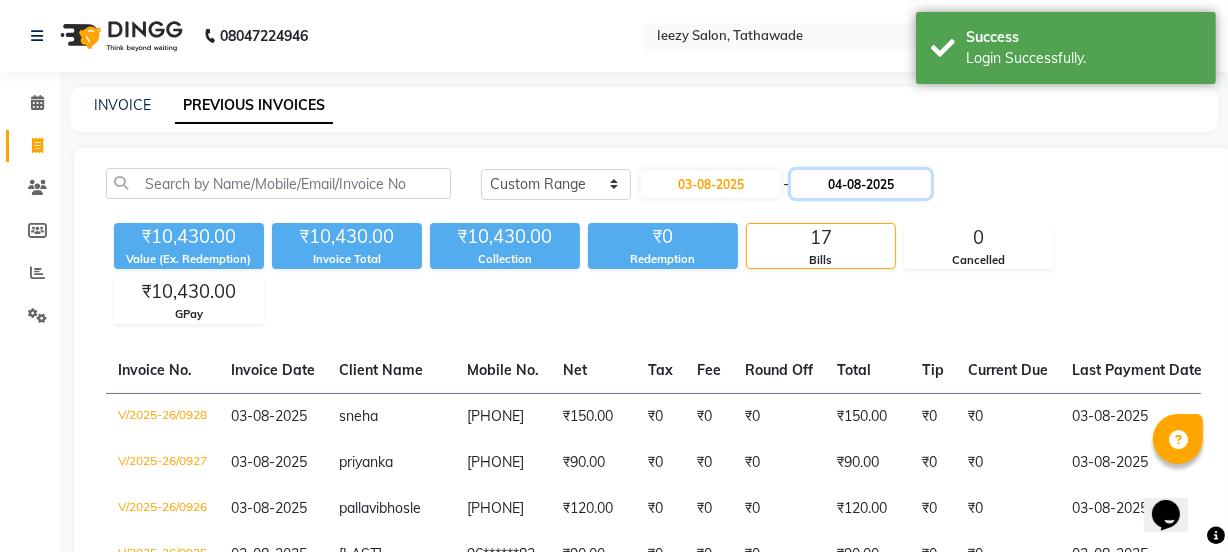 click on "04-08-2025" 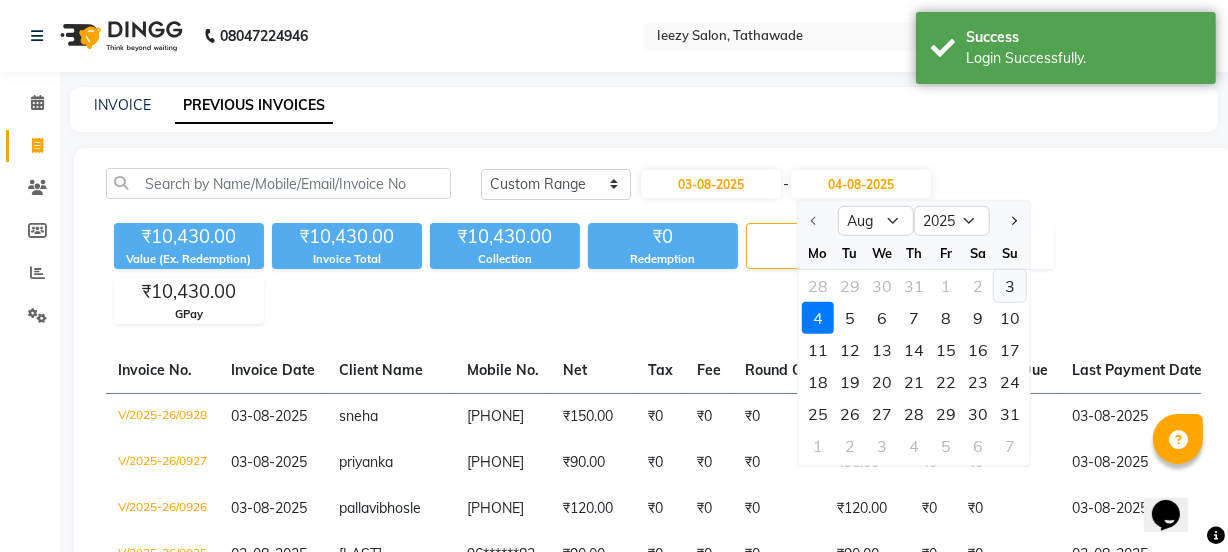 click on "3" 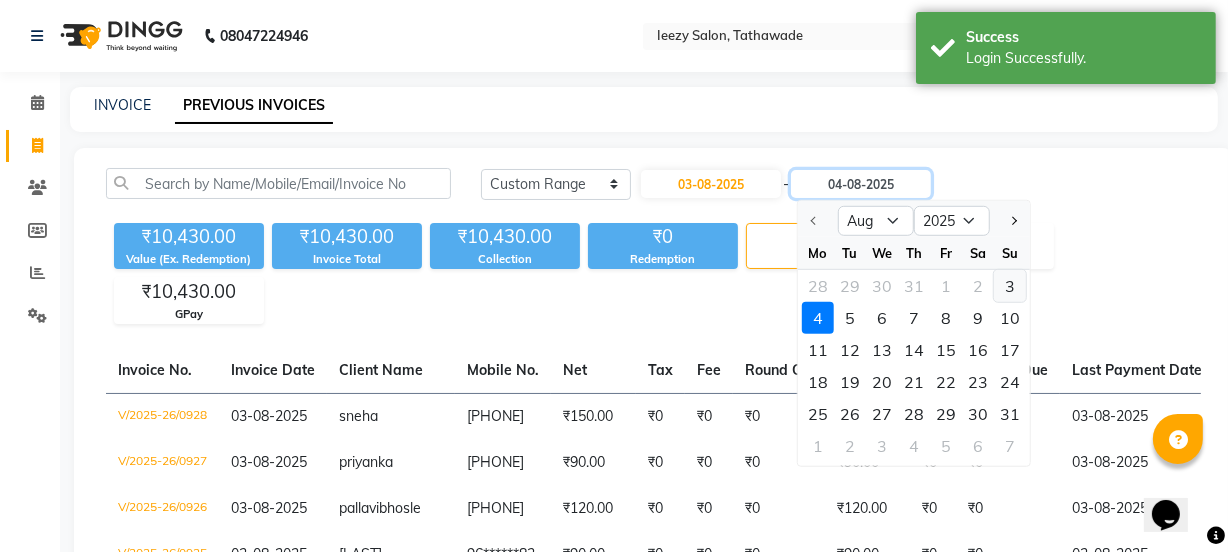type on "03-08-2025" 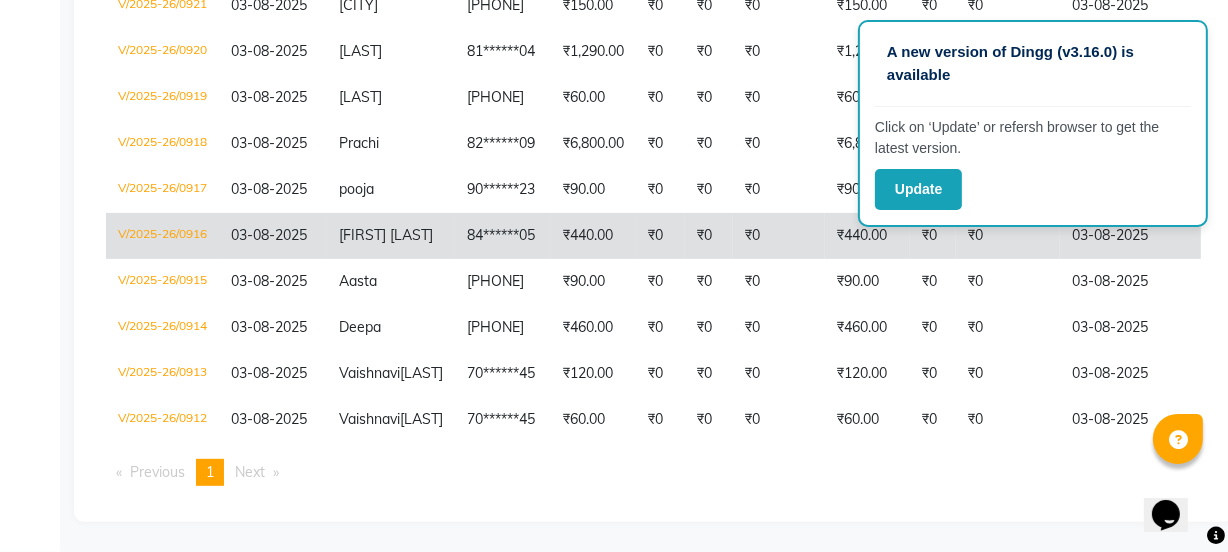 scroll, scrollTop: 829, scrollLeft: 0, axis: vertical 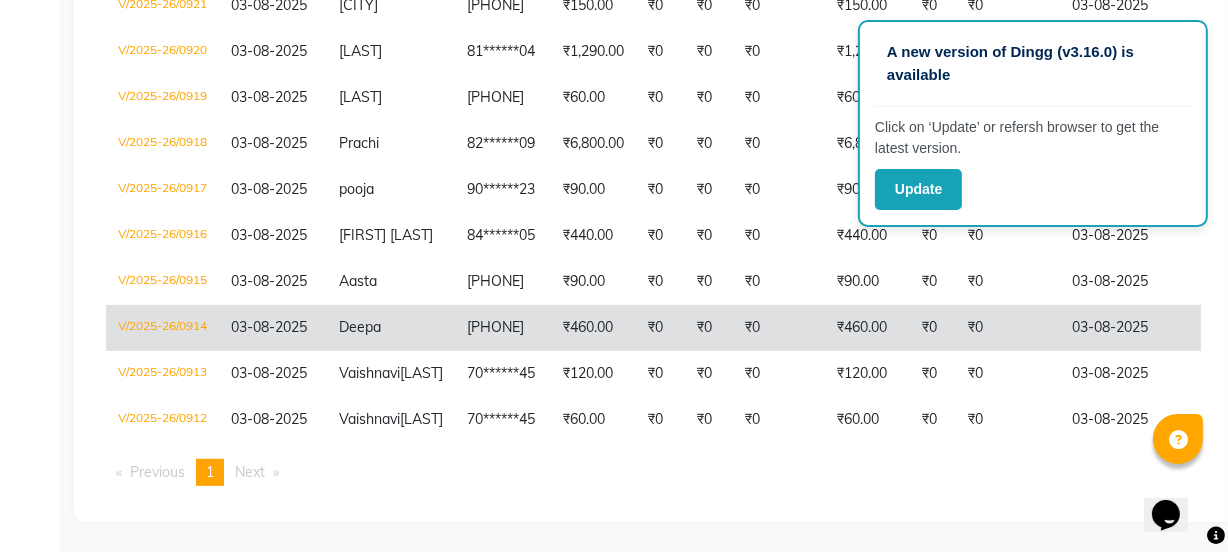 click on "03-08-2025" 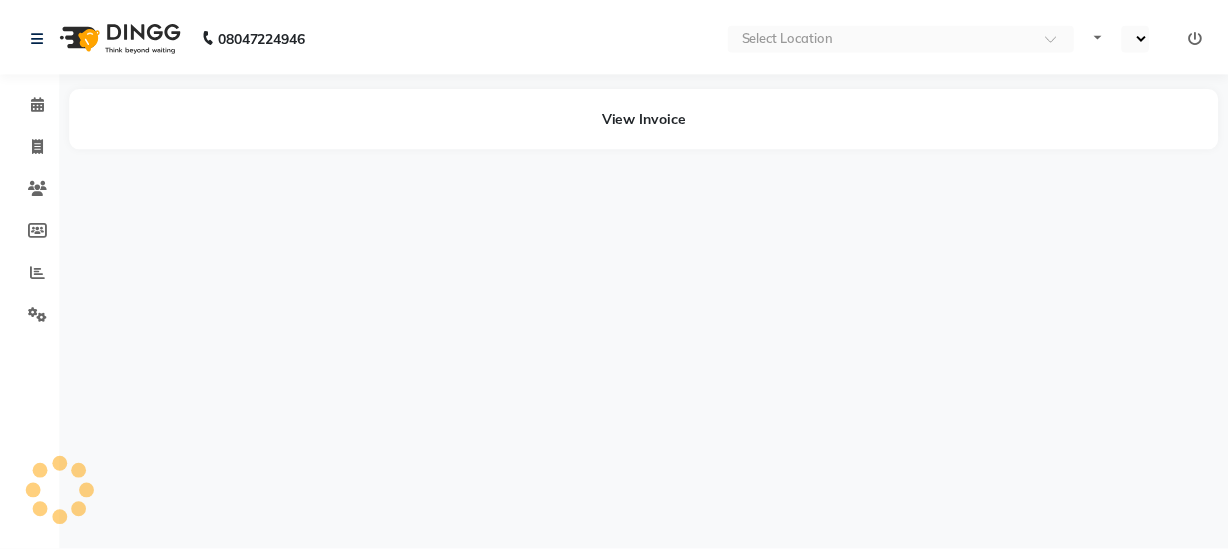 scroll, scrollTop: 0, scrollLeft: 0, axis: both 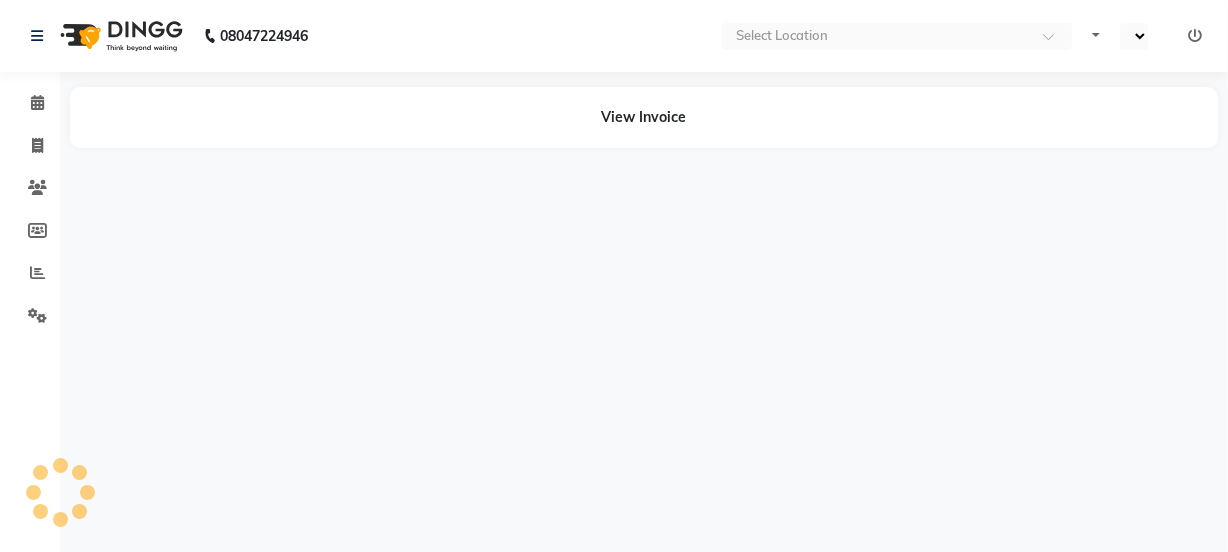select on "en" 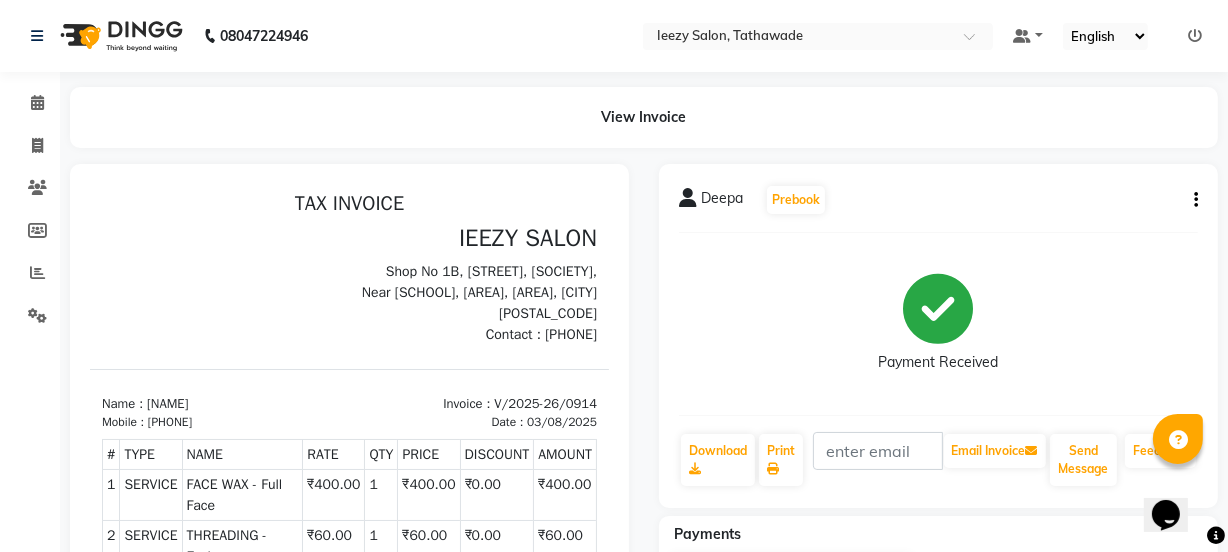 scroll, scrollTop: 0, scrollLeft: 0, axis: both 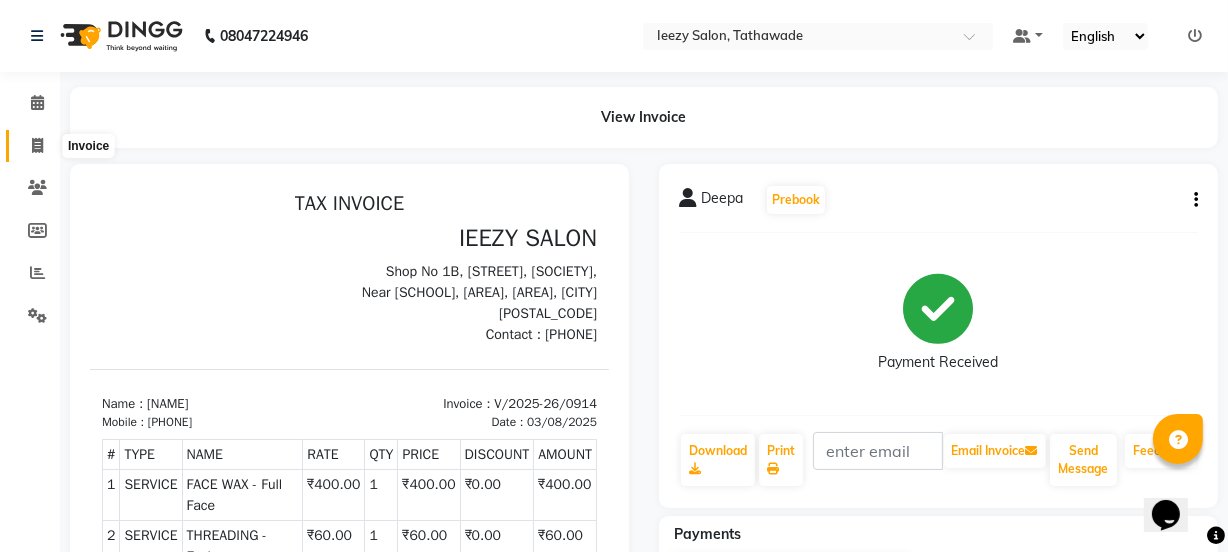 click 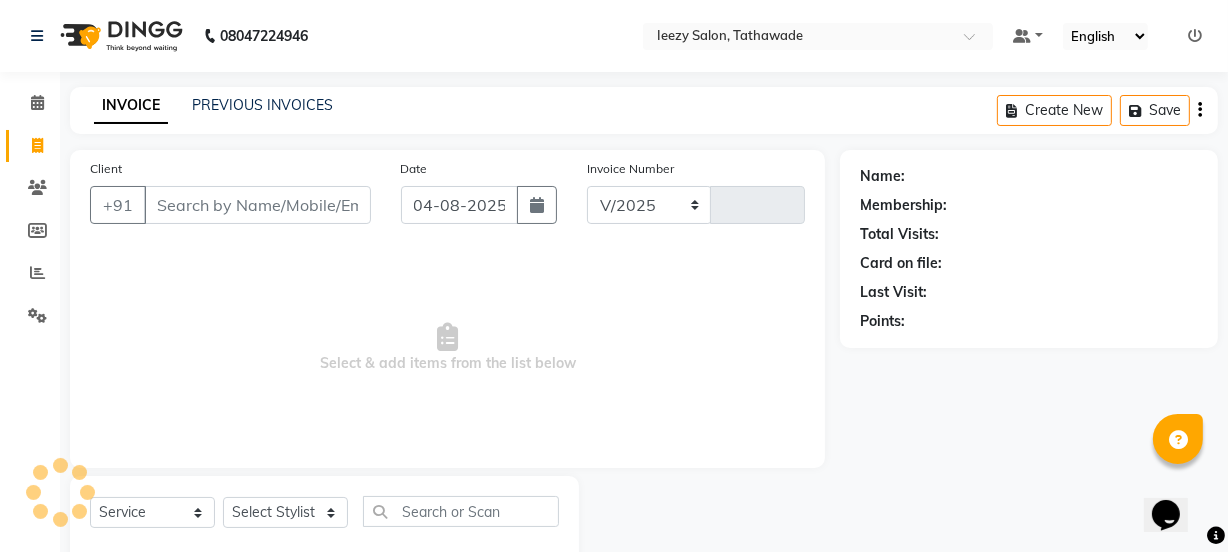 select on "5982" 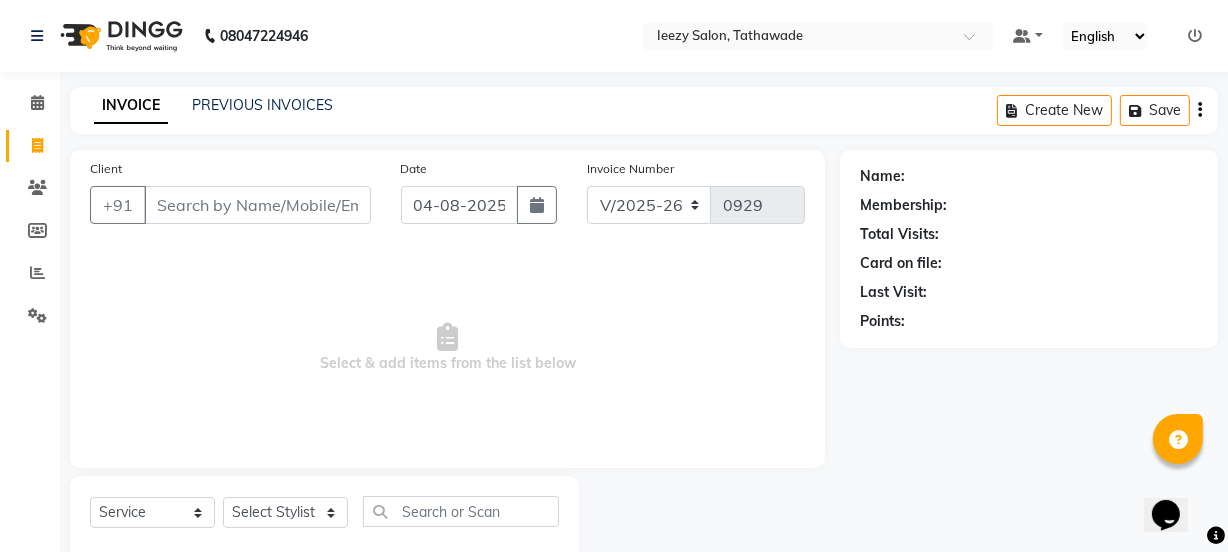 scroll, scrollTop: 50, scrollLeft: 0, axis: vertical 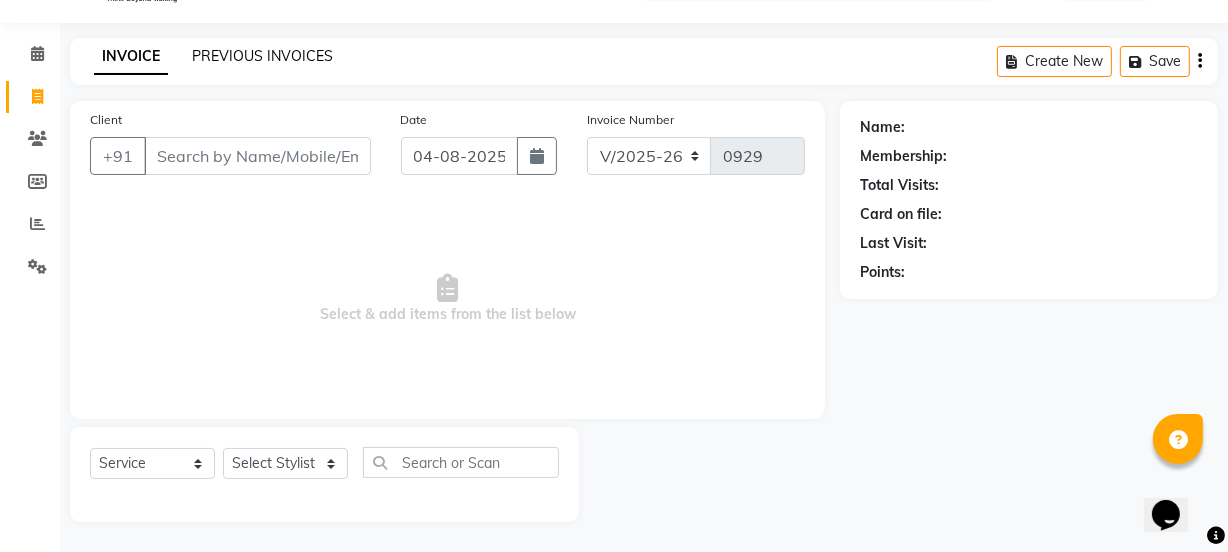 click on "PREVIOUS INVOICES" 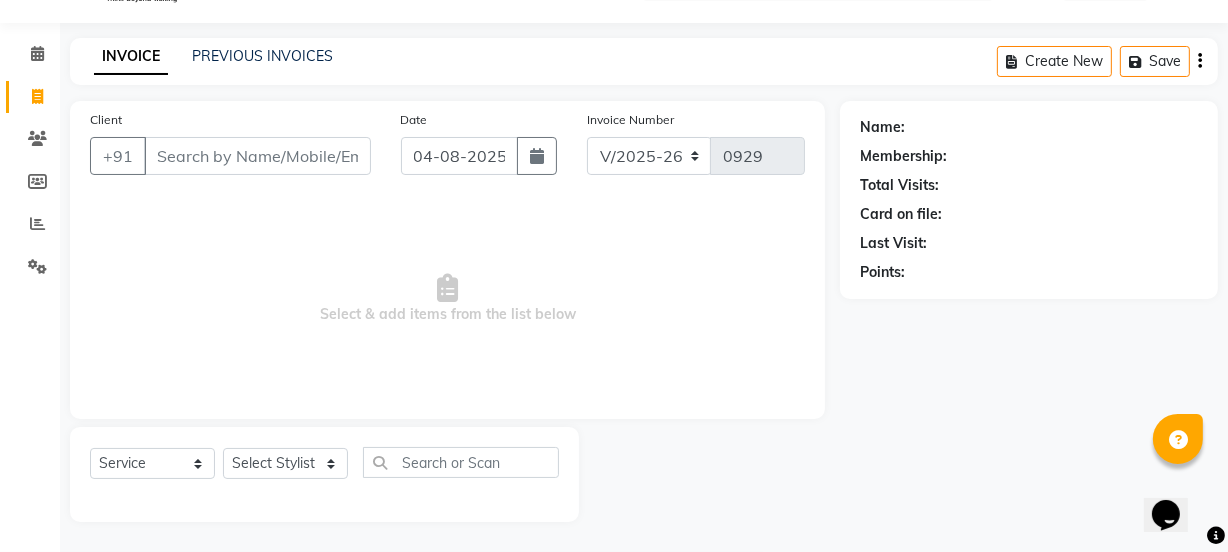 click on "08047224946" 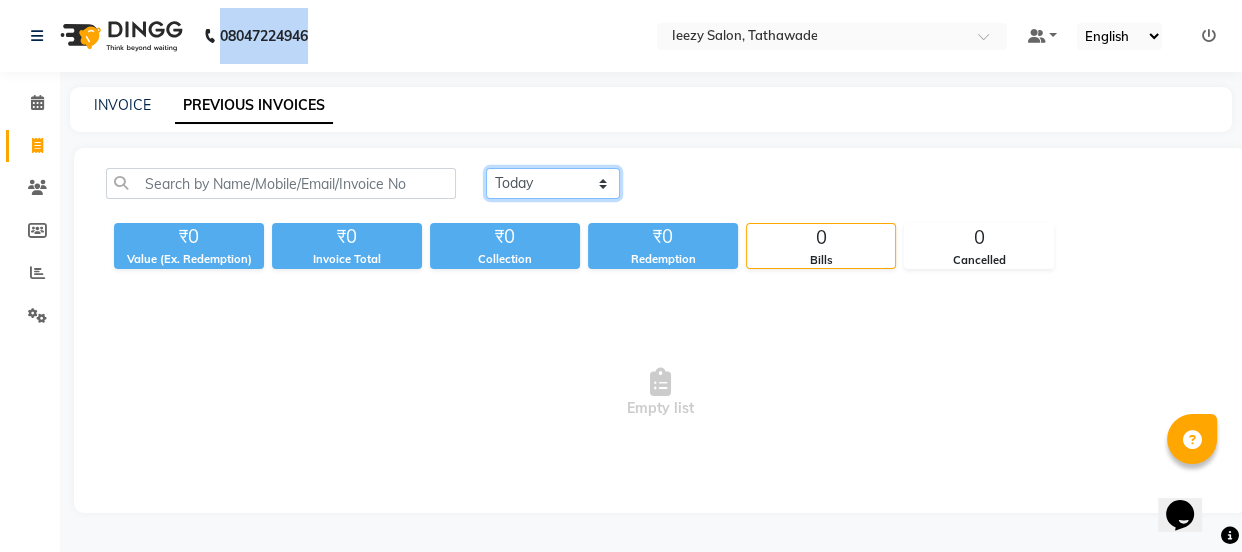 click on "Today Yesterday Custom Range" 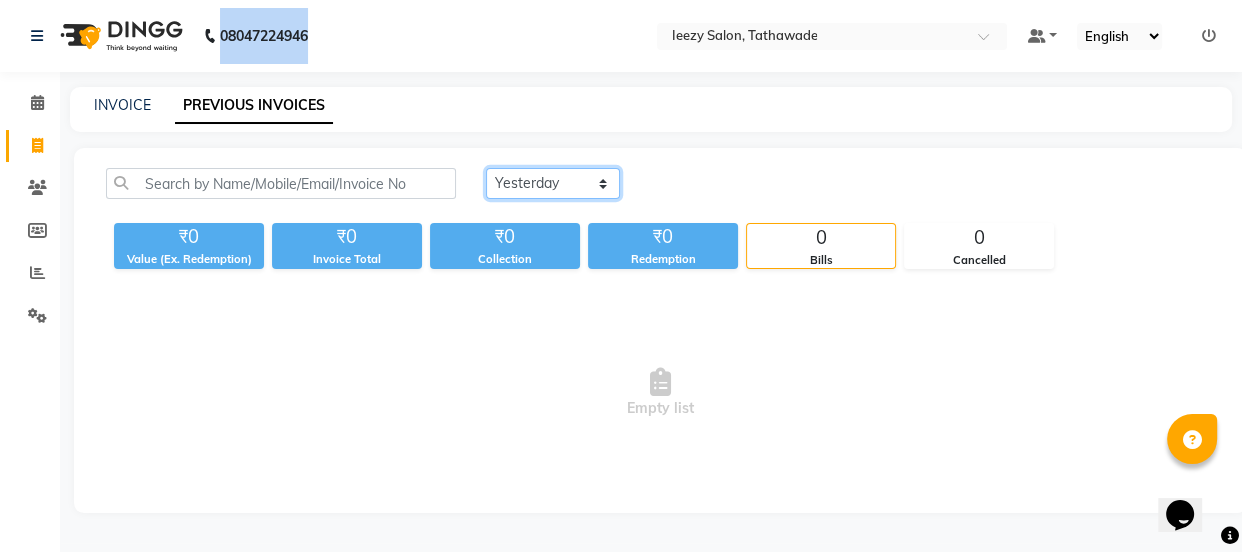 click on "Today Yesterday Custom Range" 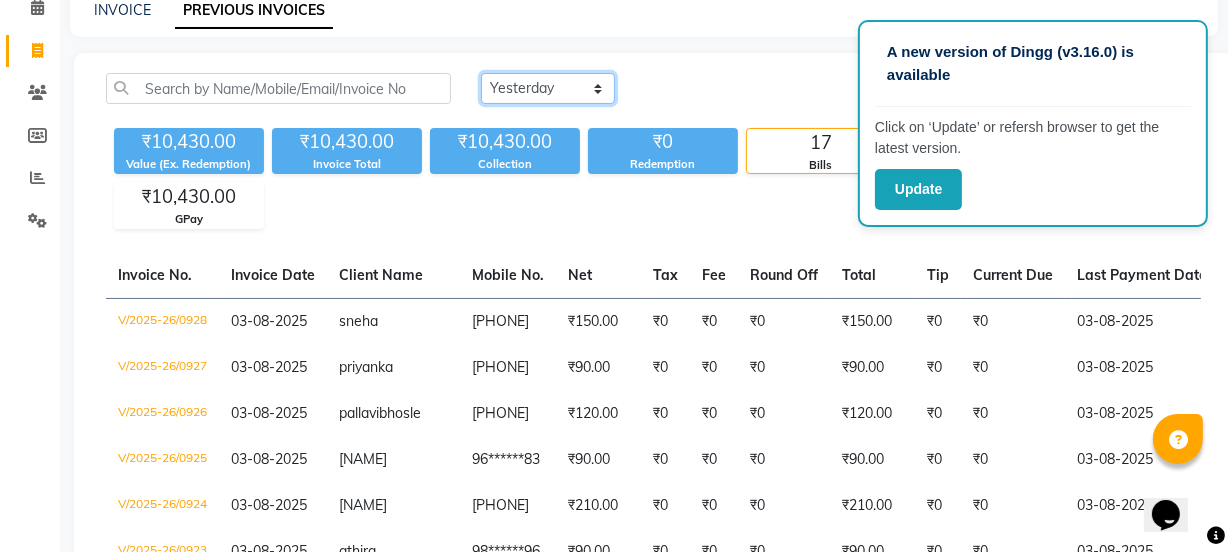 scroll, scrollTop: 0, scrollLeft: 0, axis: both 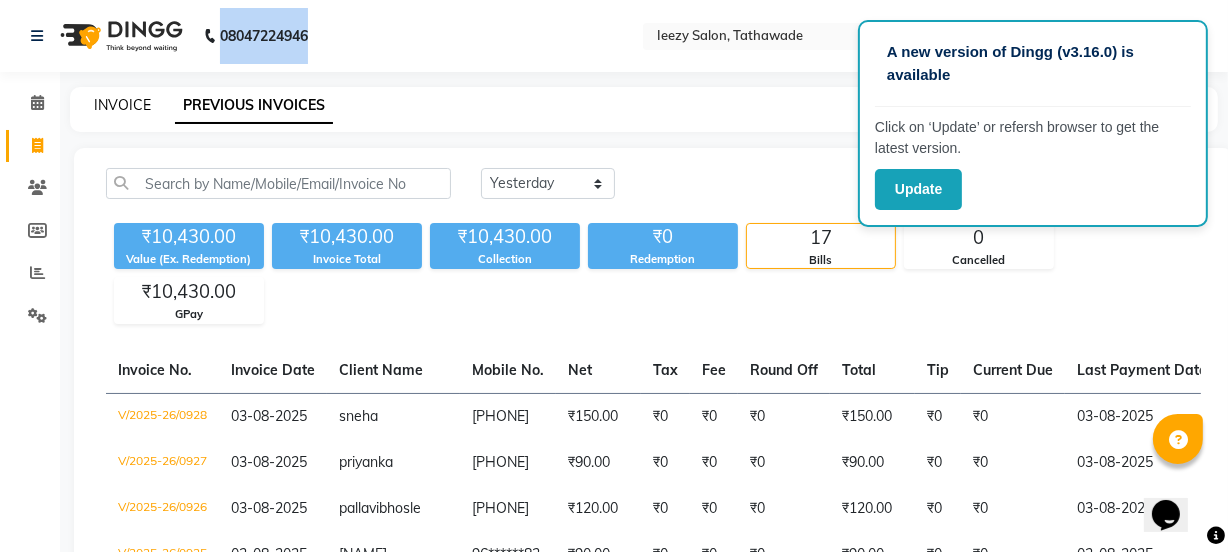 click on "INVOICE" 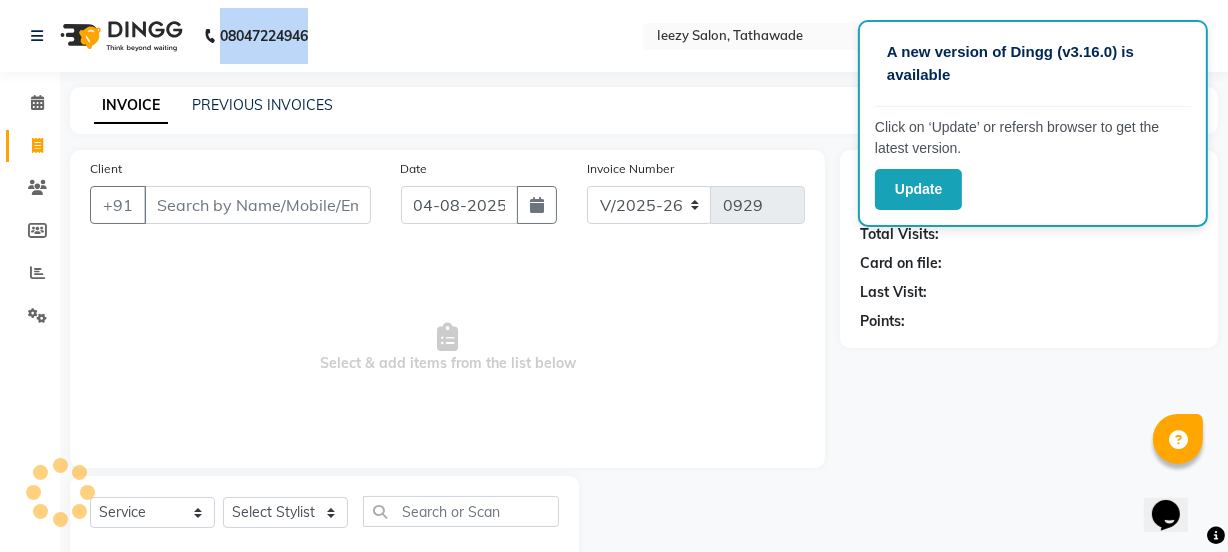 scroll, scrollTop: 50, scrollLeft: 0, axis: vertical 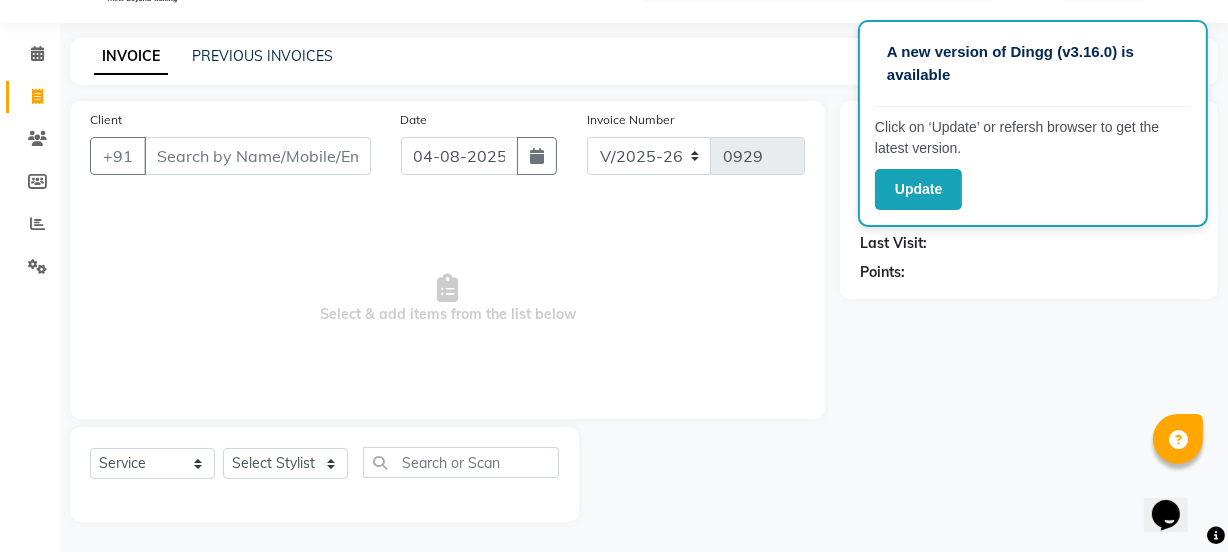 click on "Points:" 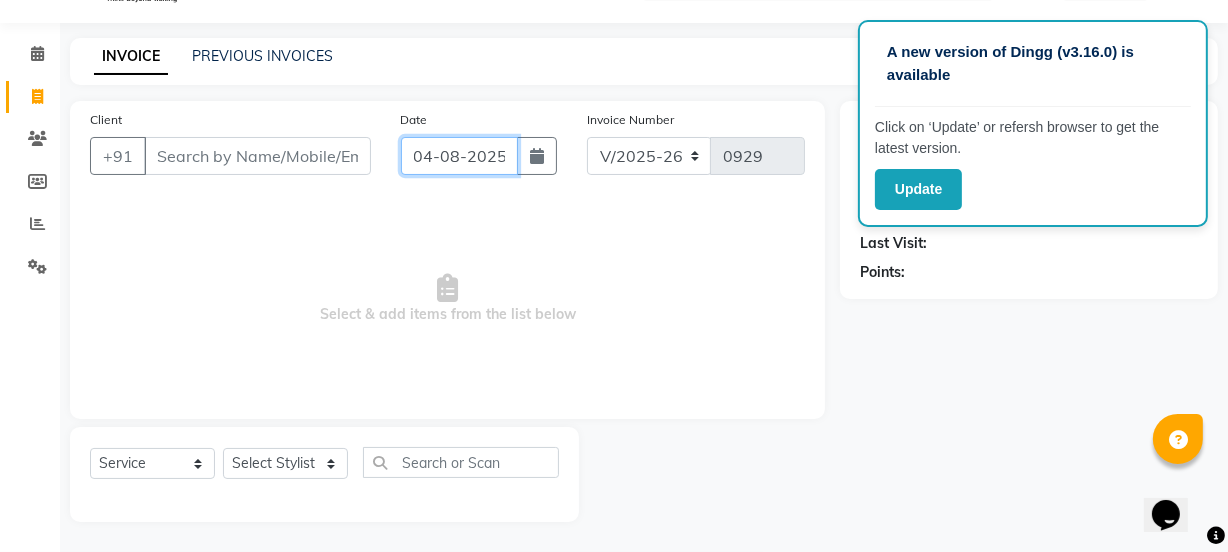 click on "04-08-2025" 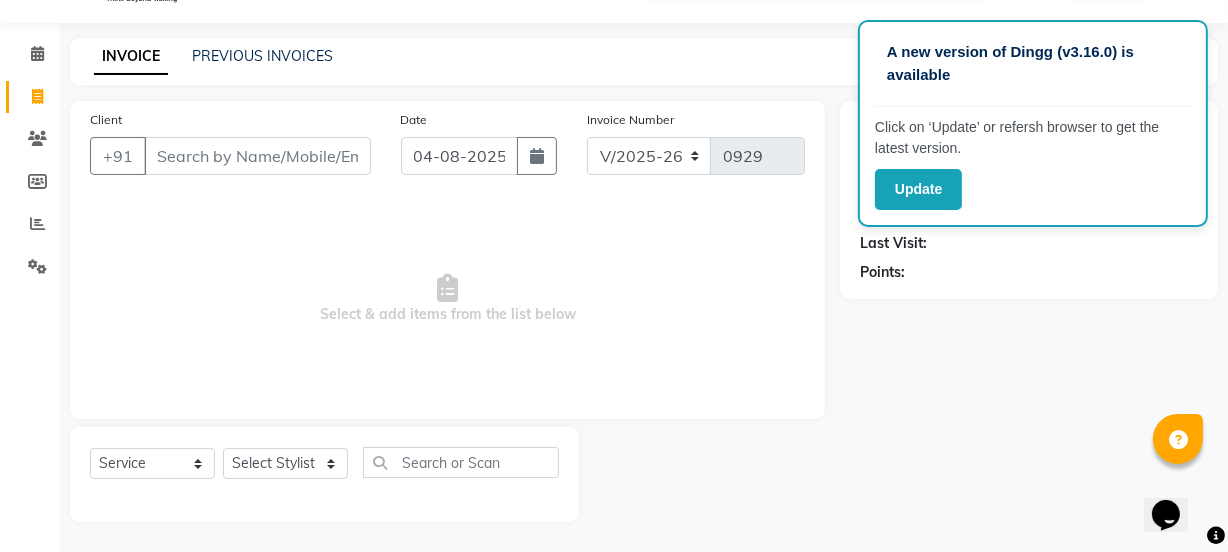 select on "8" 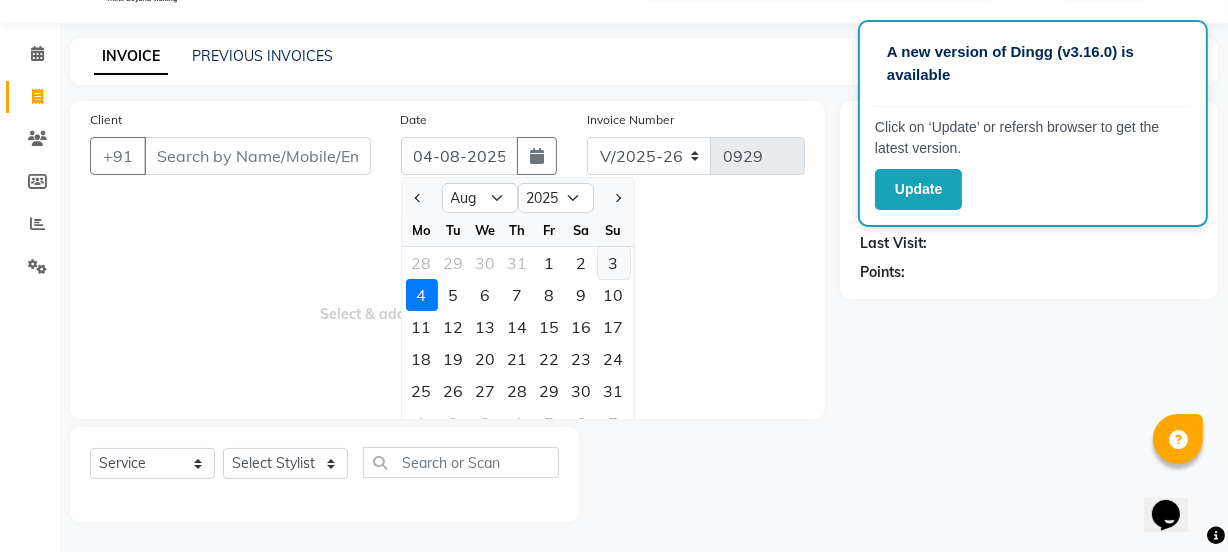 click on "3" 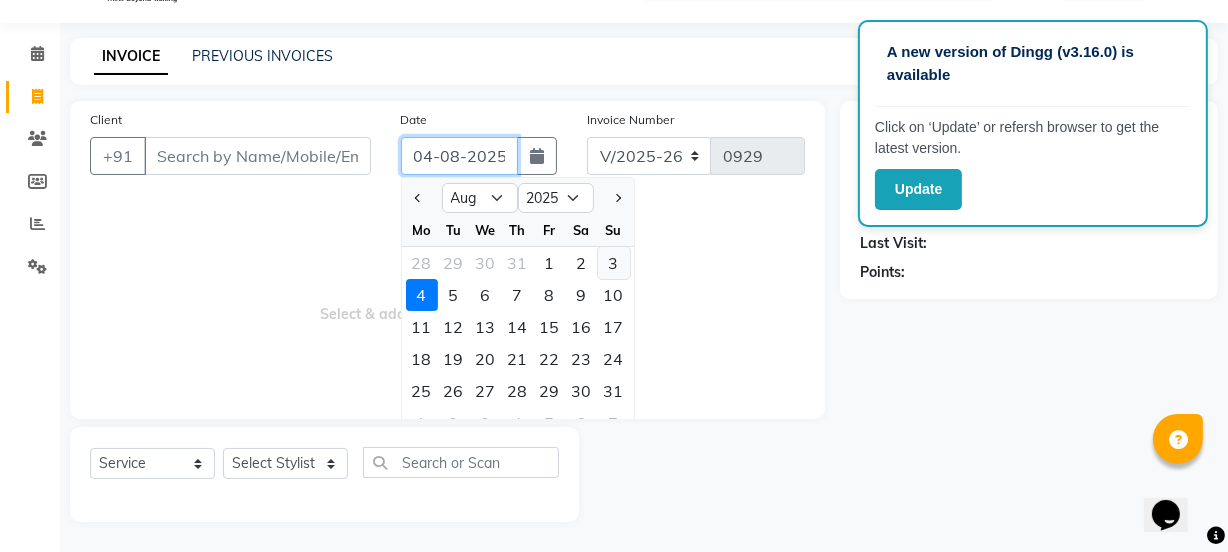 type on "03-08-2025" 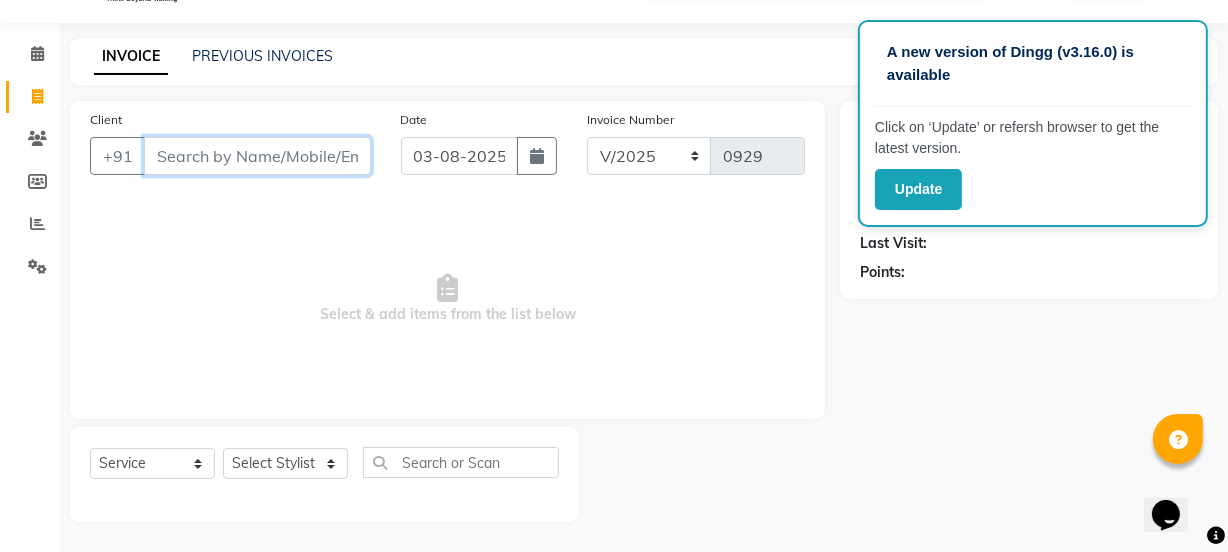 click on "Client" at bounding box center (257, 156) 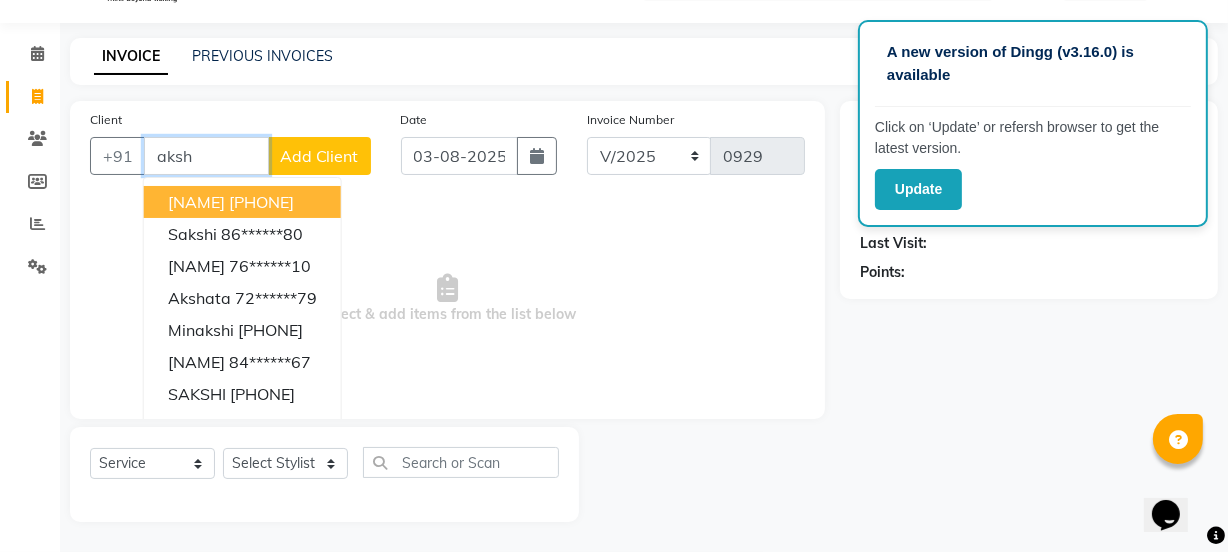 click on "[NAME]" at bounding box center (196, 202) 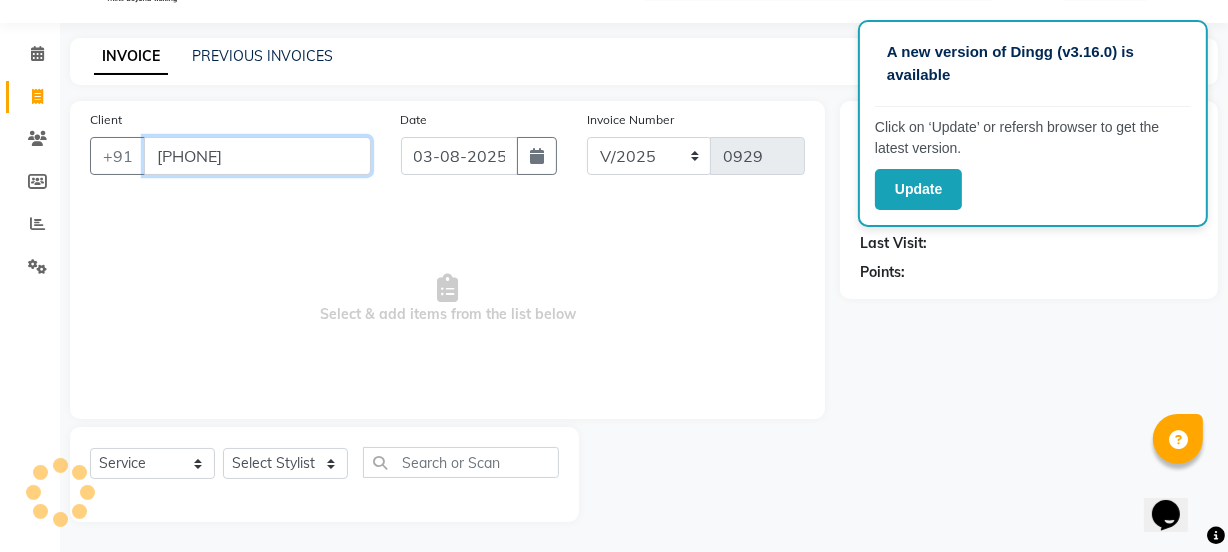 type on "[PHONE]" 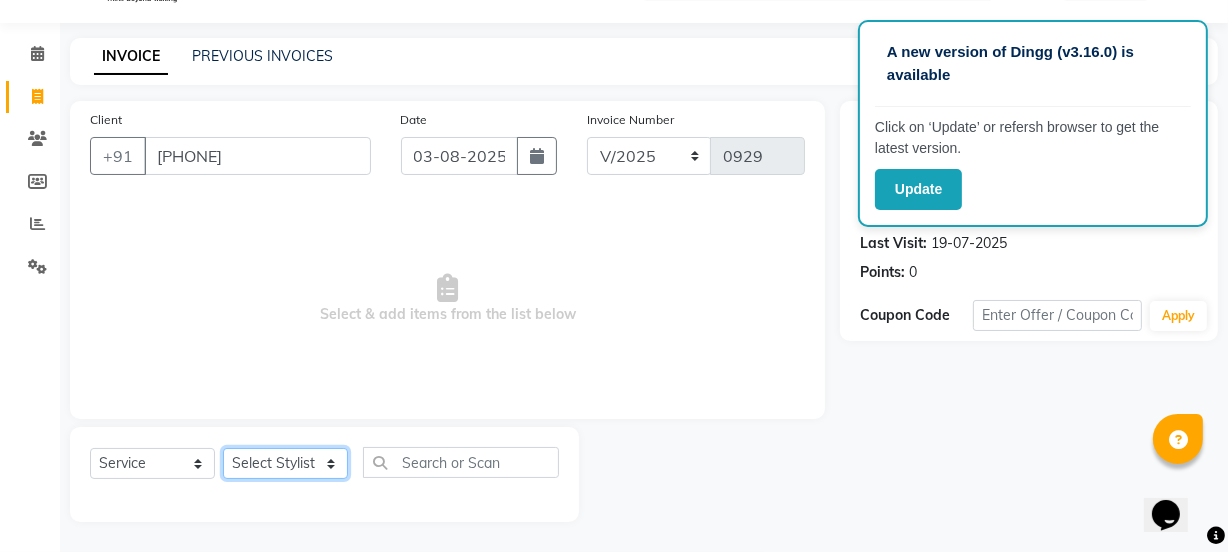 click on "Select Stylist IEEZY -Owner MS [NAME]  Ms [NAME] [NAME]  [NAME]  [NAME]  Stylist [NAME]" 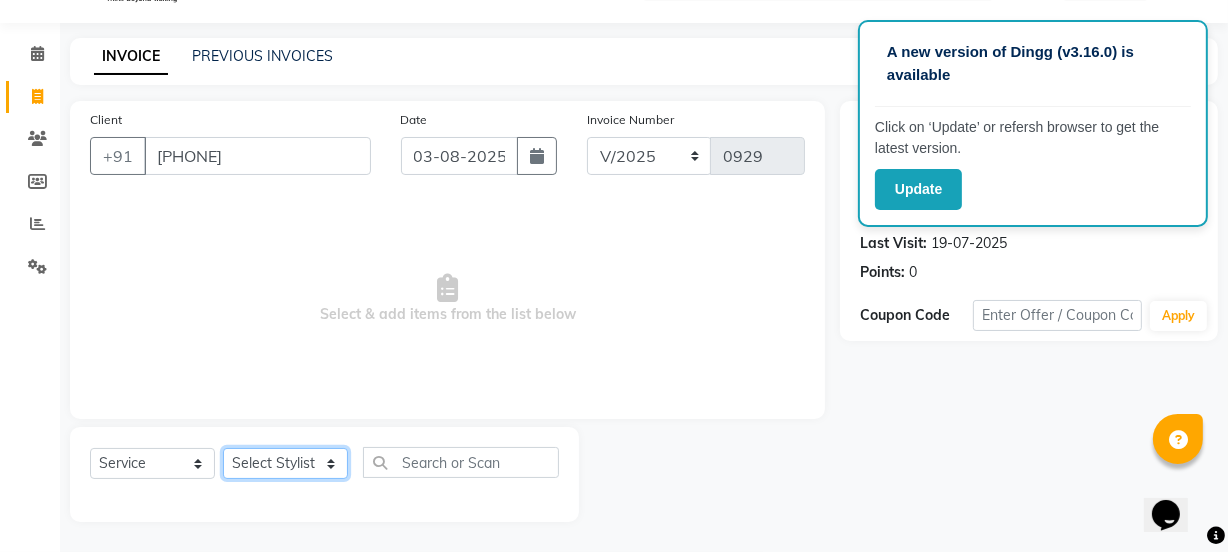 select on "52849" 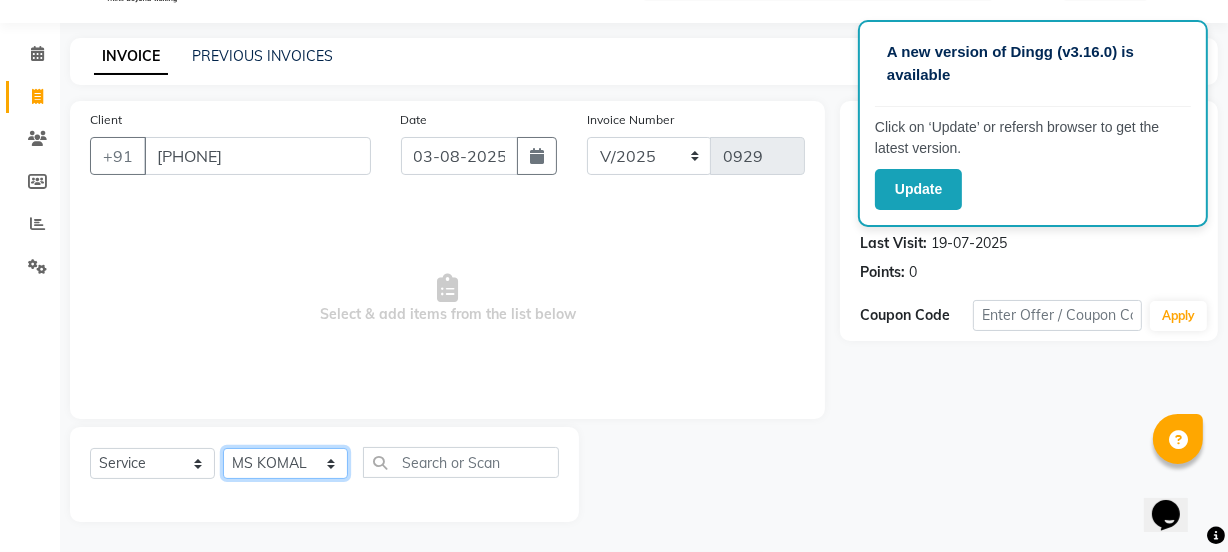 click on "Select Stylist IEEZY -Owner MS [NAME]  Ms [NAME] [NAME]  [NAME]  [NAME]  Stylist [NAME]" 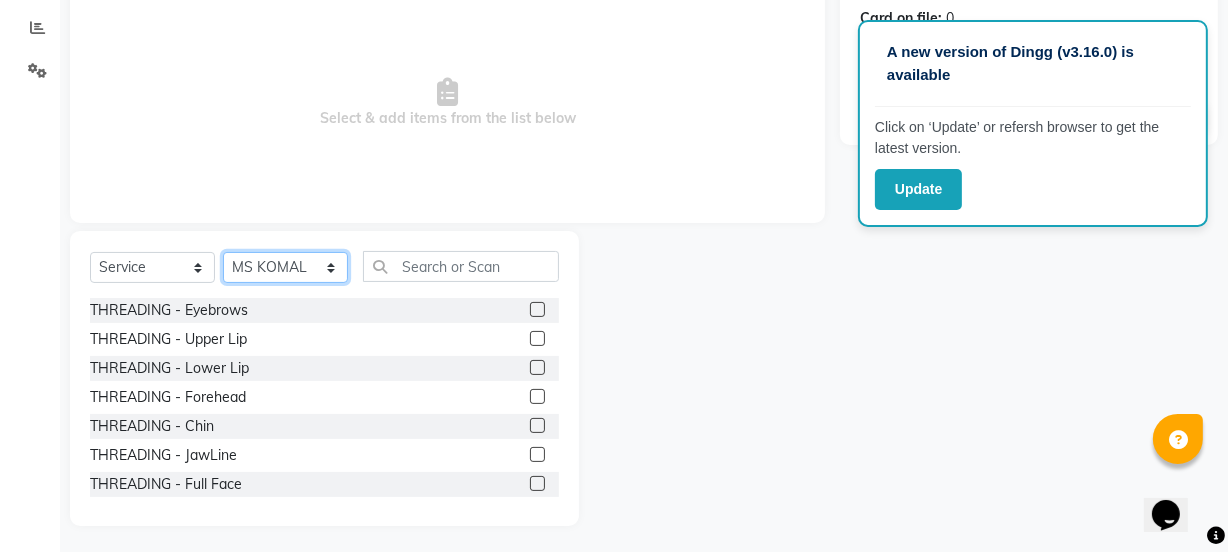 scroll, scrollTop: 250, scrollLeft: 0, axis: vertical 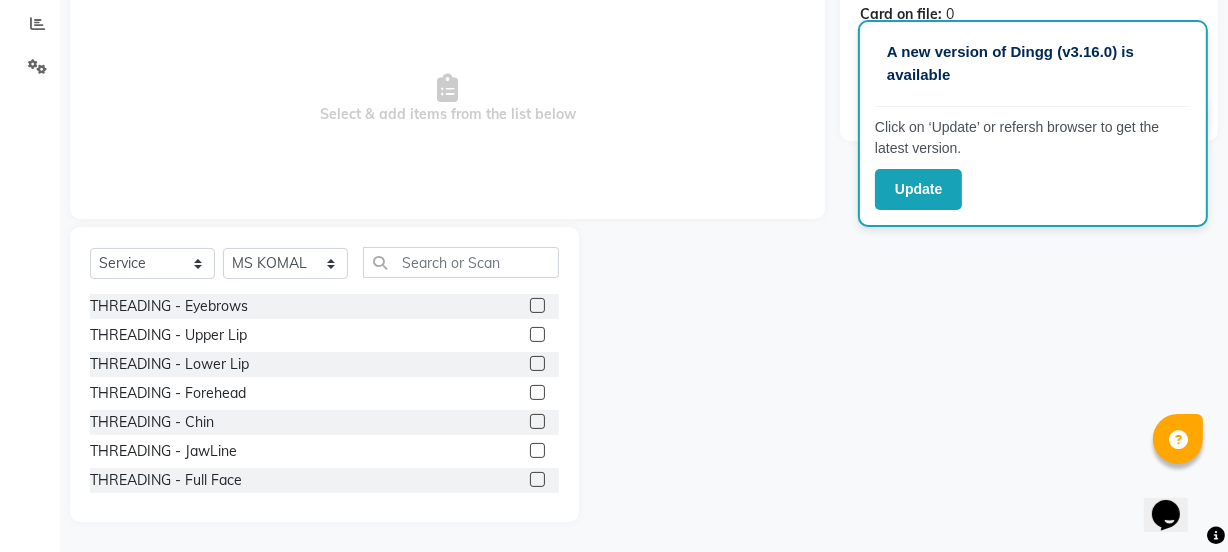 click 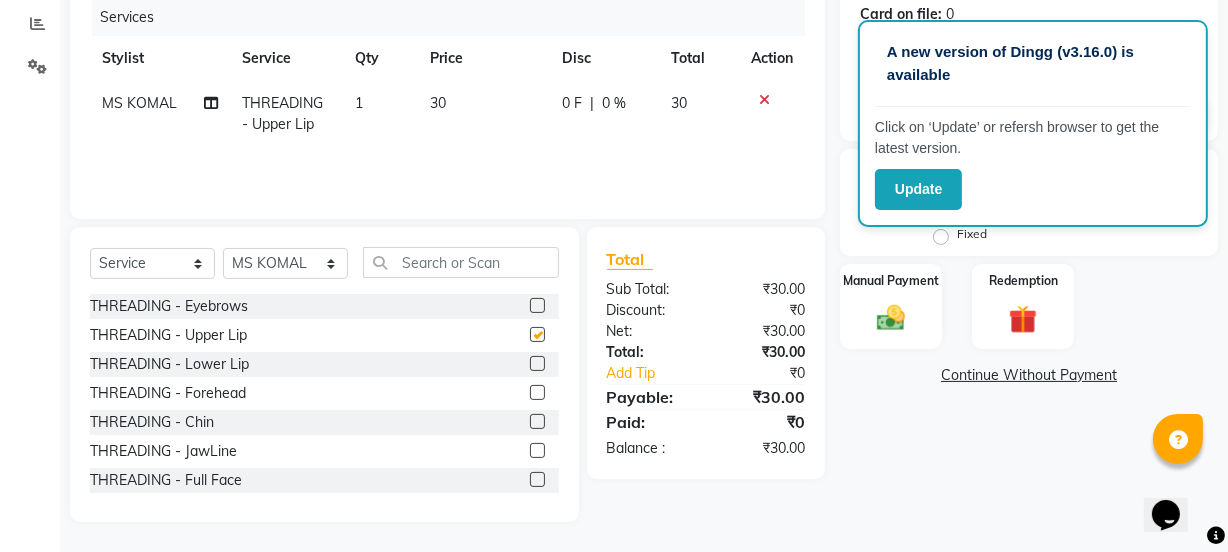 checkbox on "false" 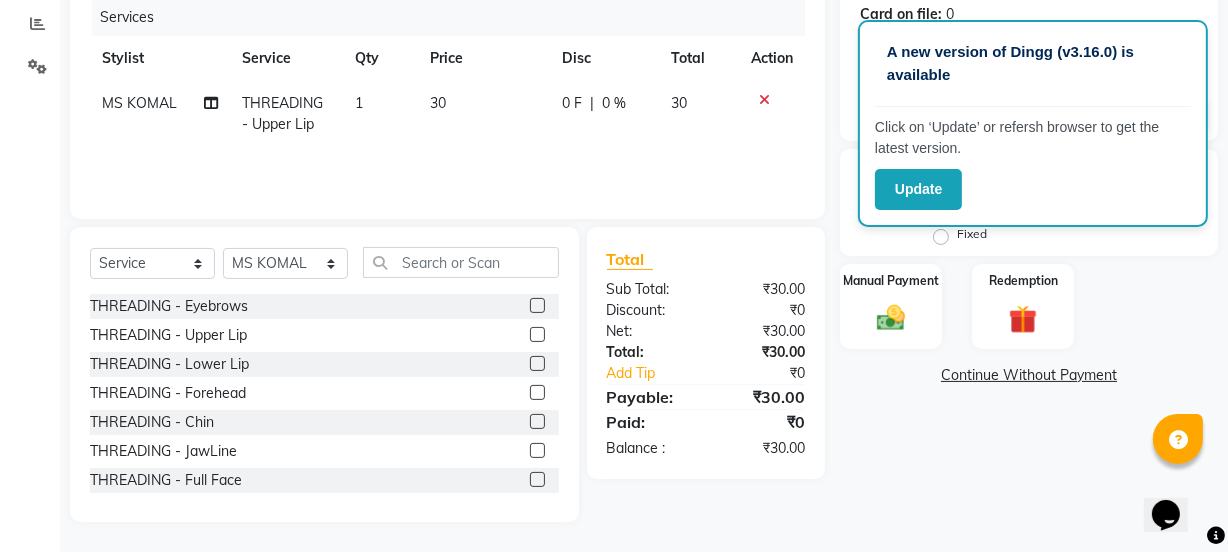click 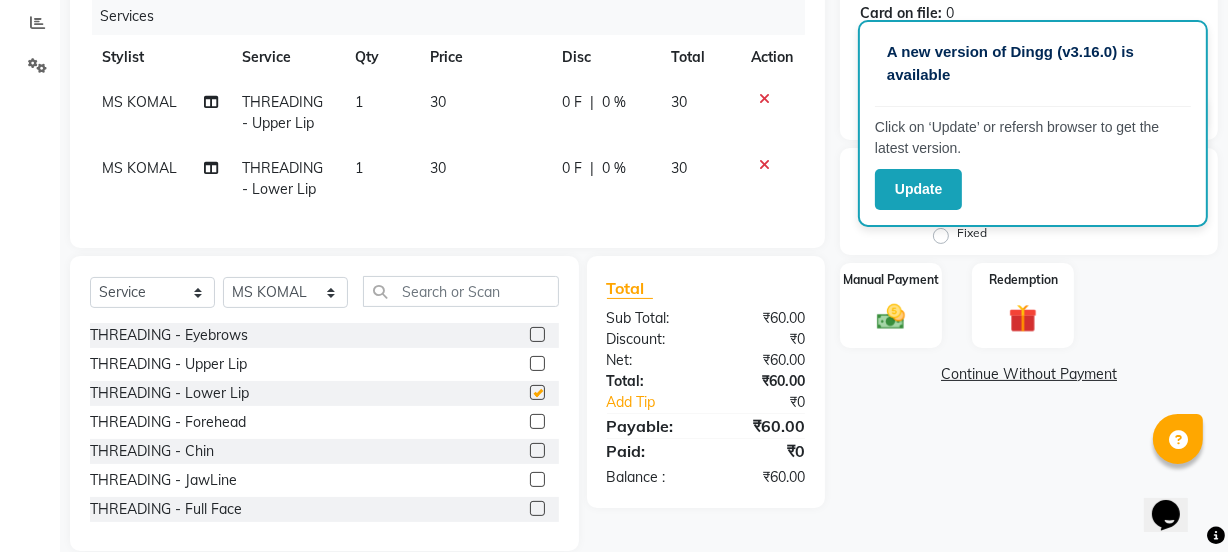 checkbox on "false" 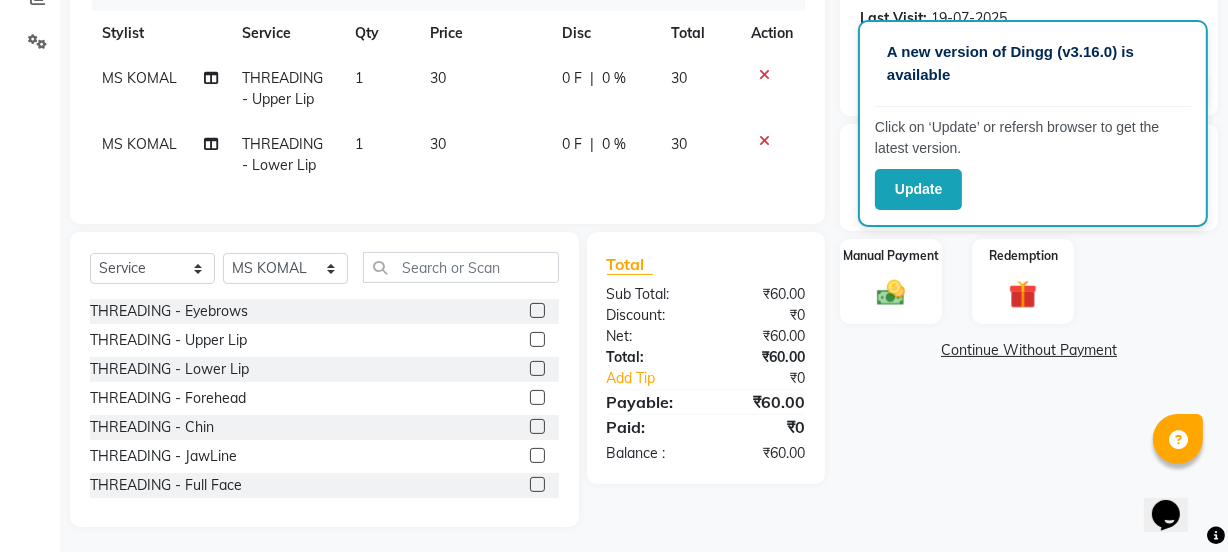 scroll, scrollTop: 293, scrollLeft: 0, axis: vertical 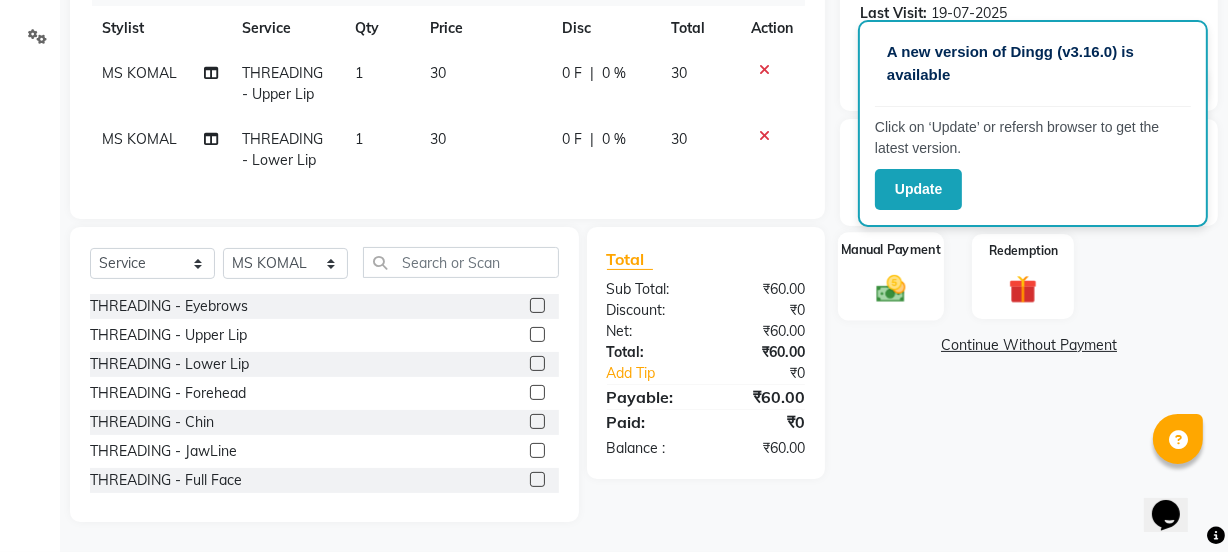 click on "Manual Payment" 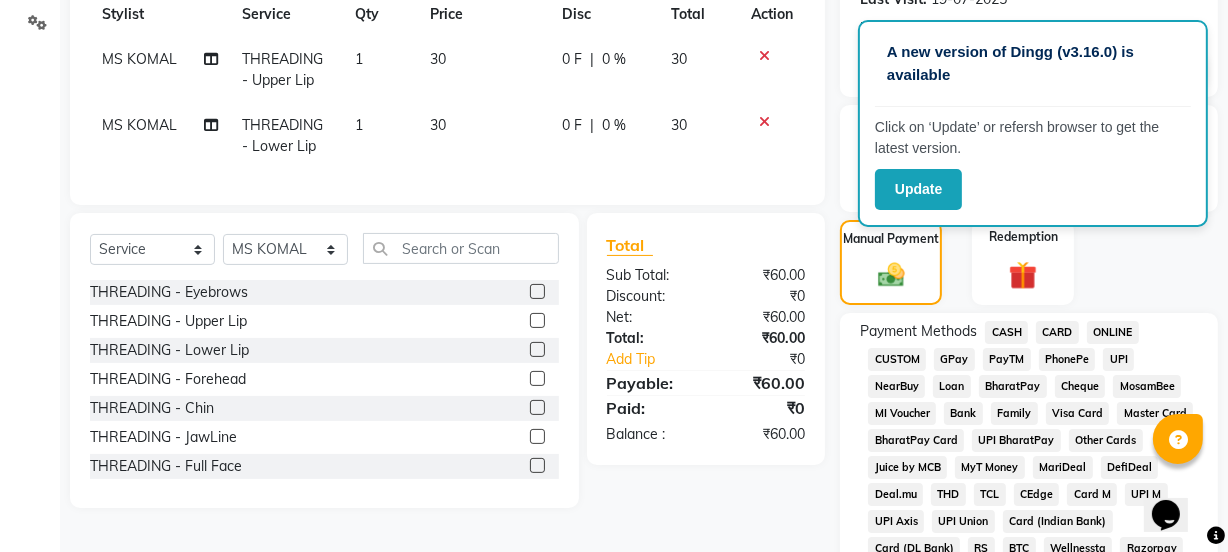 click on "GPay" 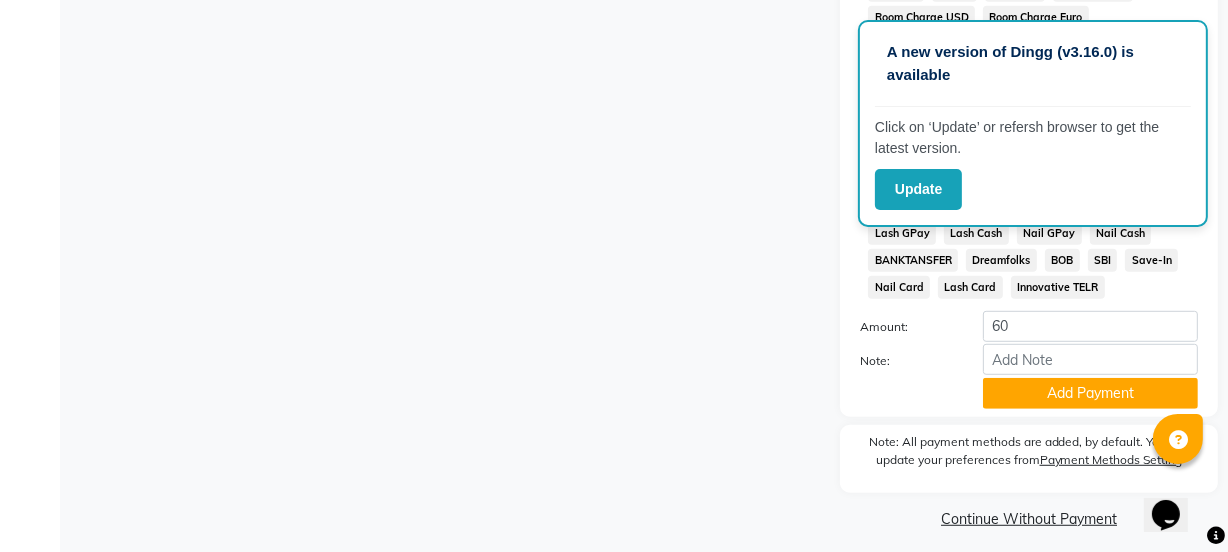 scroll, scrollTop: 1051, scrollLeft: 0, axis: vertical 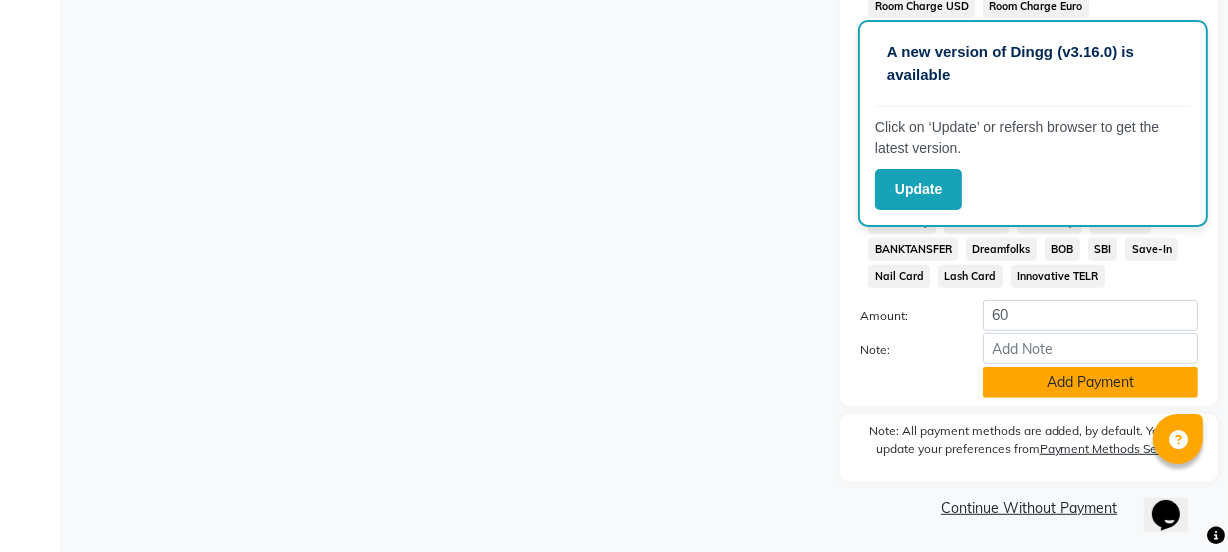 click on "Add Payment" 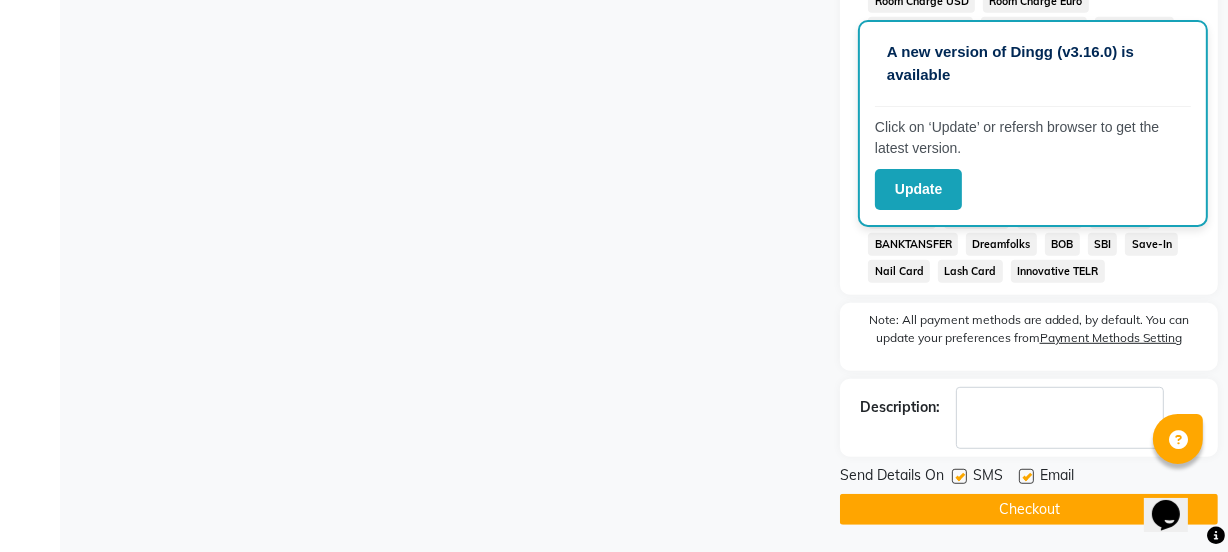 scroll, scrollTop: 1058, scrollLeft: 0, axis: vertical 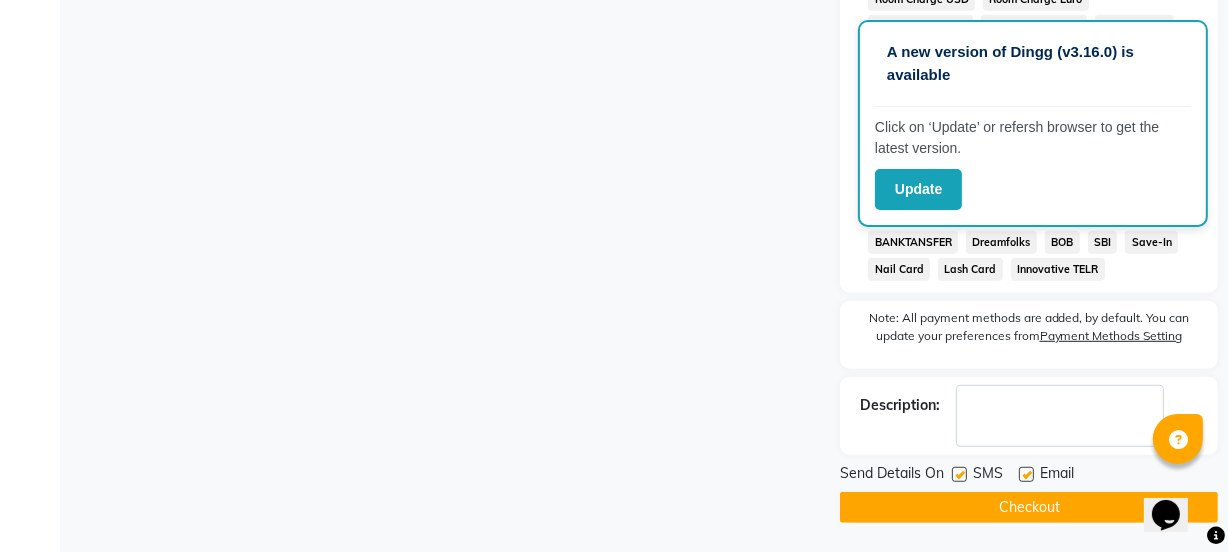 click 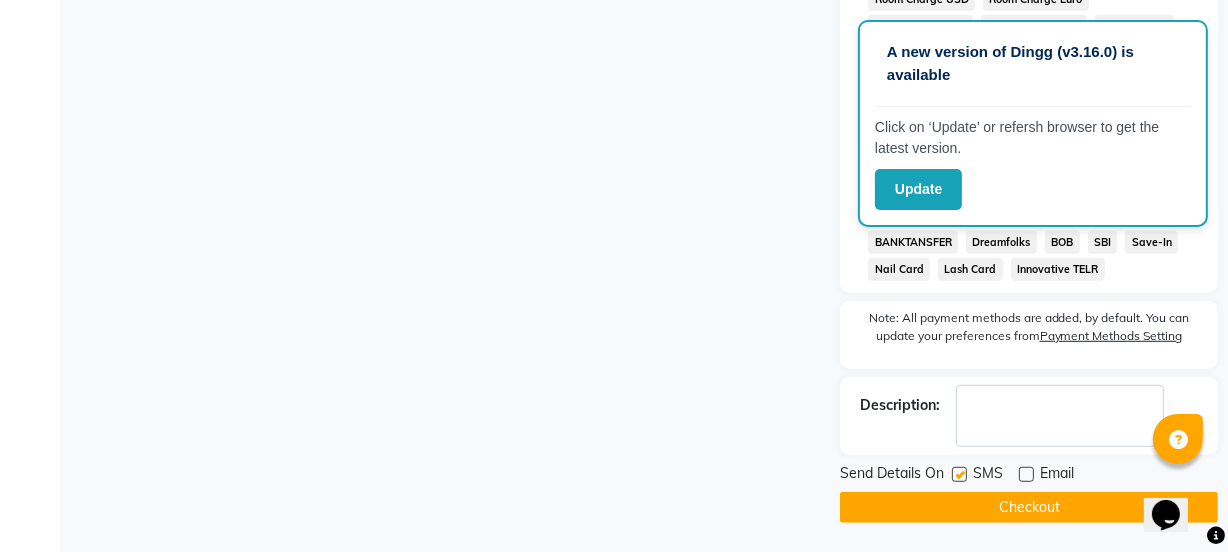 click 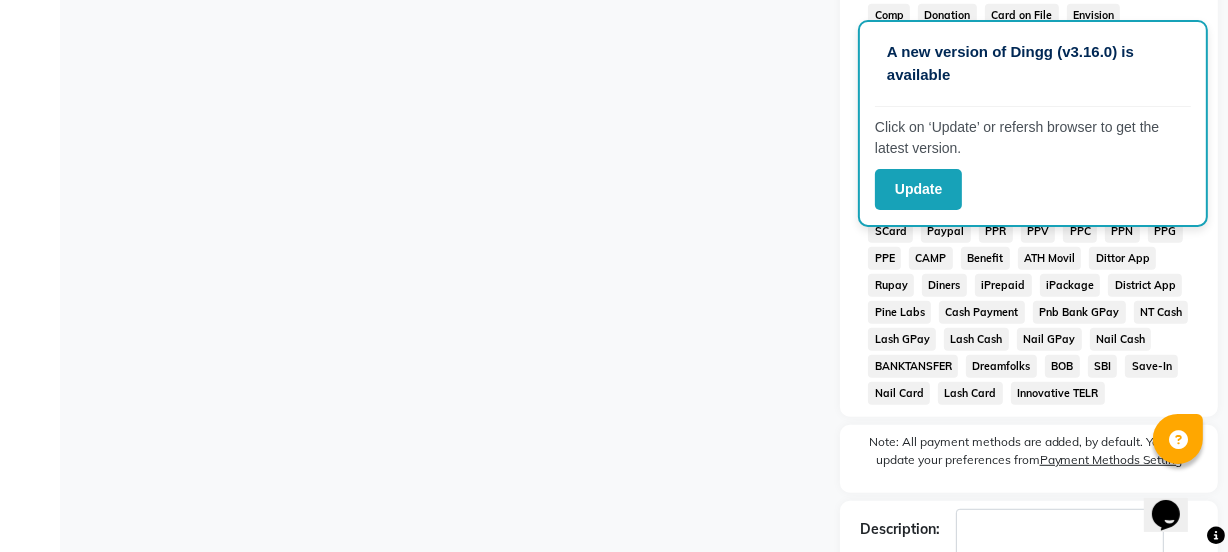 scroll, scrollTop: 1058, scrollLeft: 0, axis: vertical 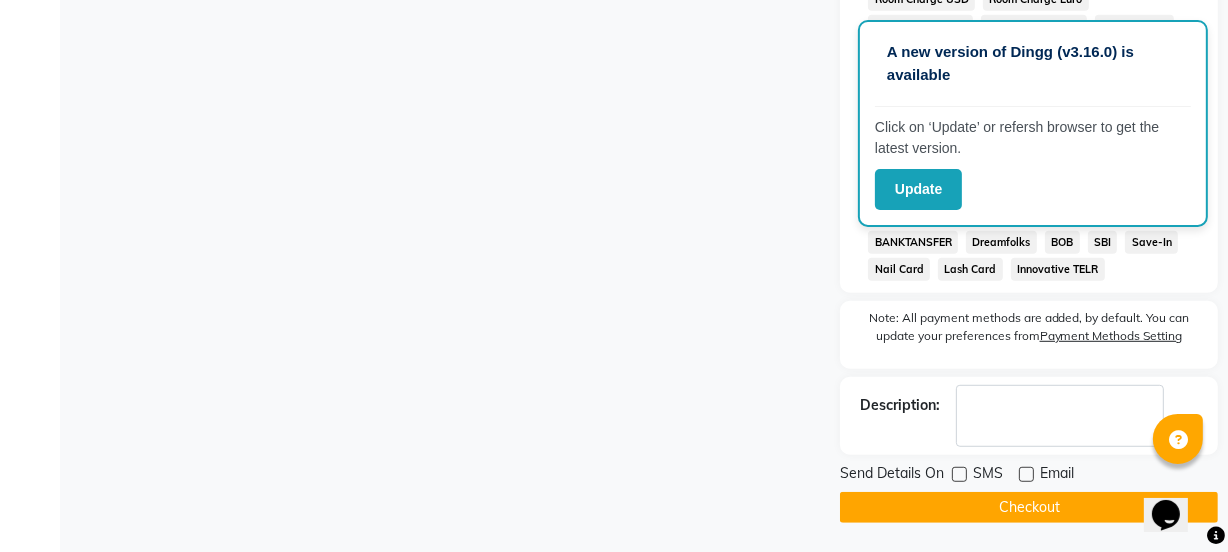 click on "Checkout" 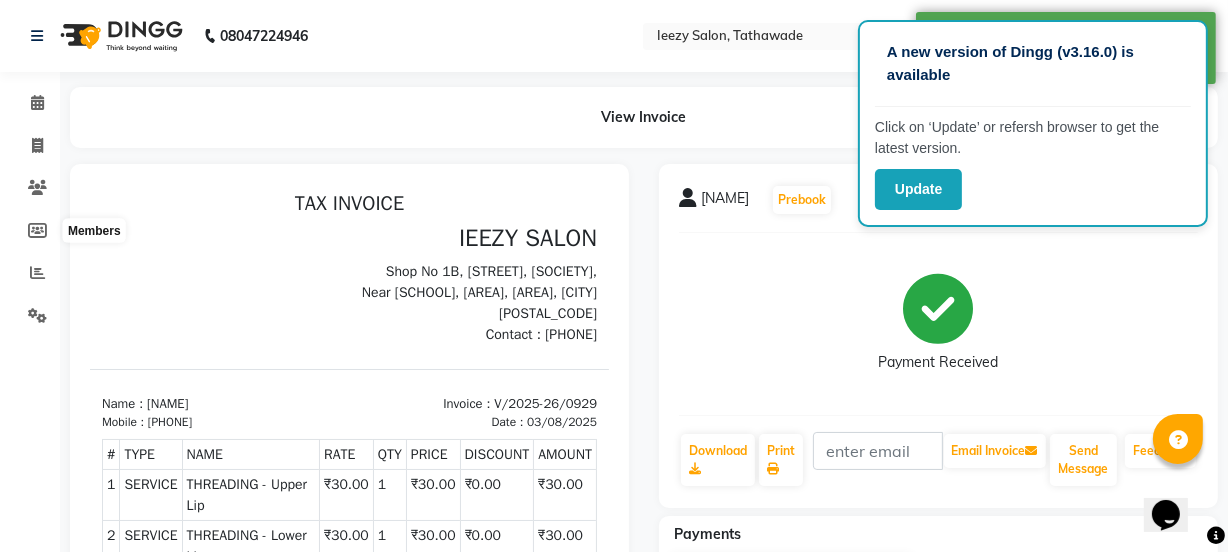 scroll, scrollTop: 0, scrollLeft: 0, axis: both 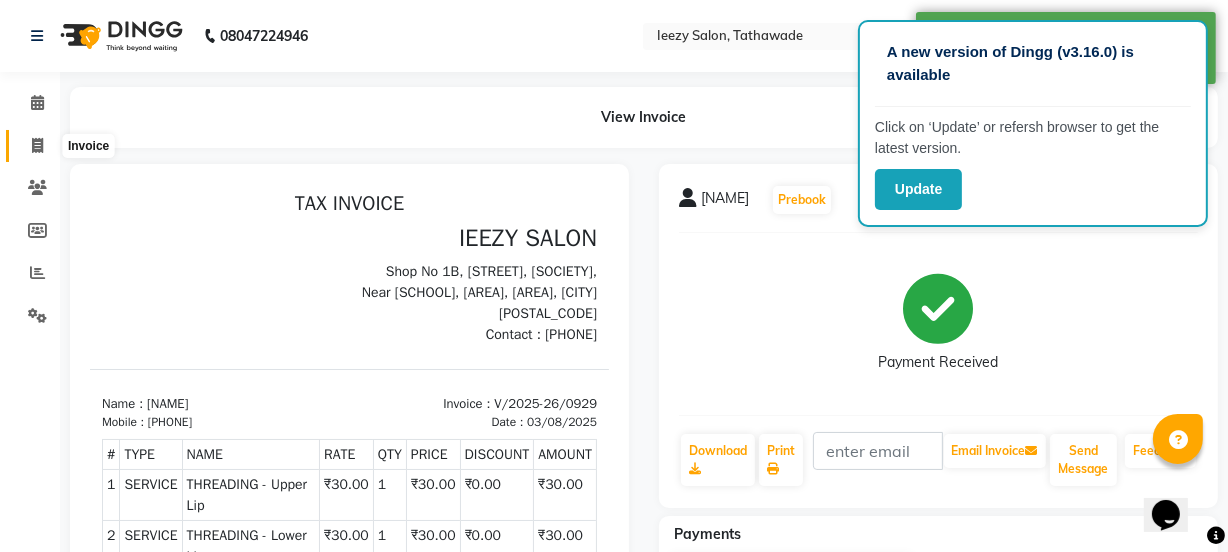 click 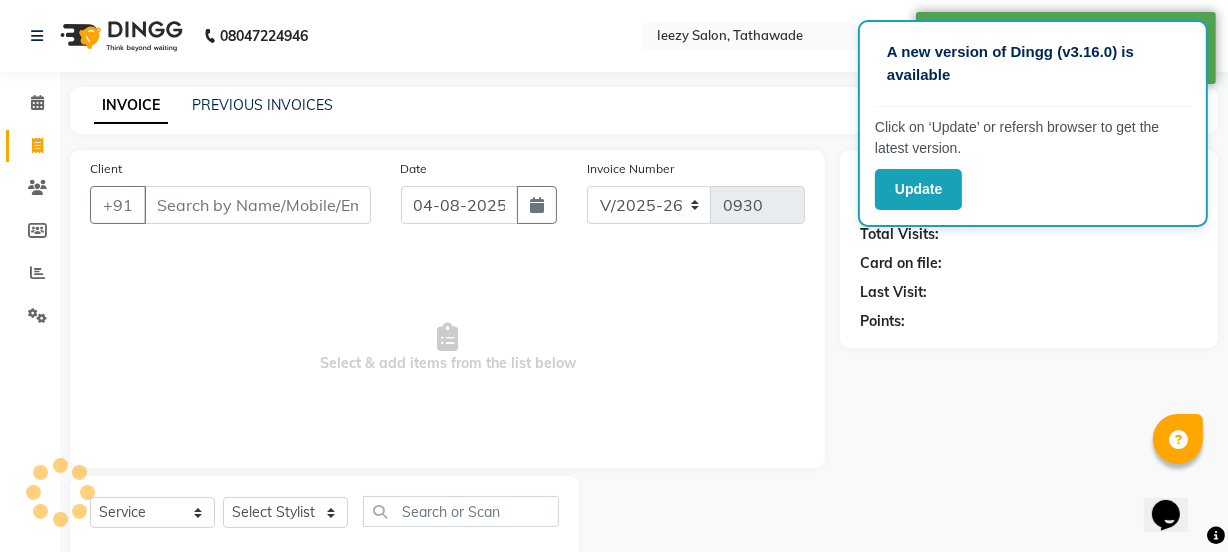 scroll, scrollTop: 50, scrollLeft: 0, axis: vertical 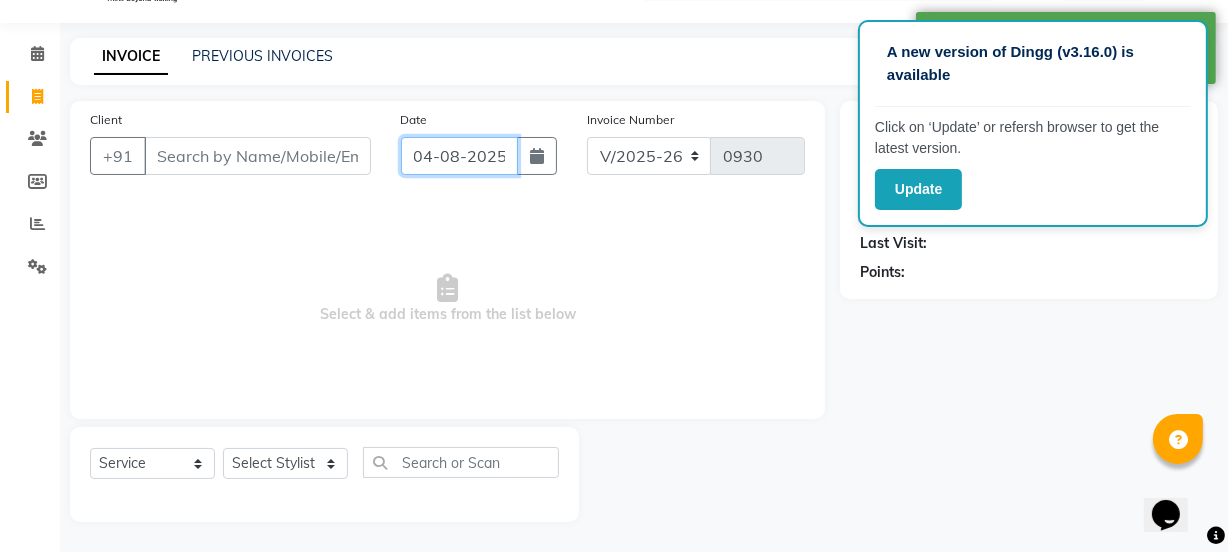 click on "04-08-2025" 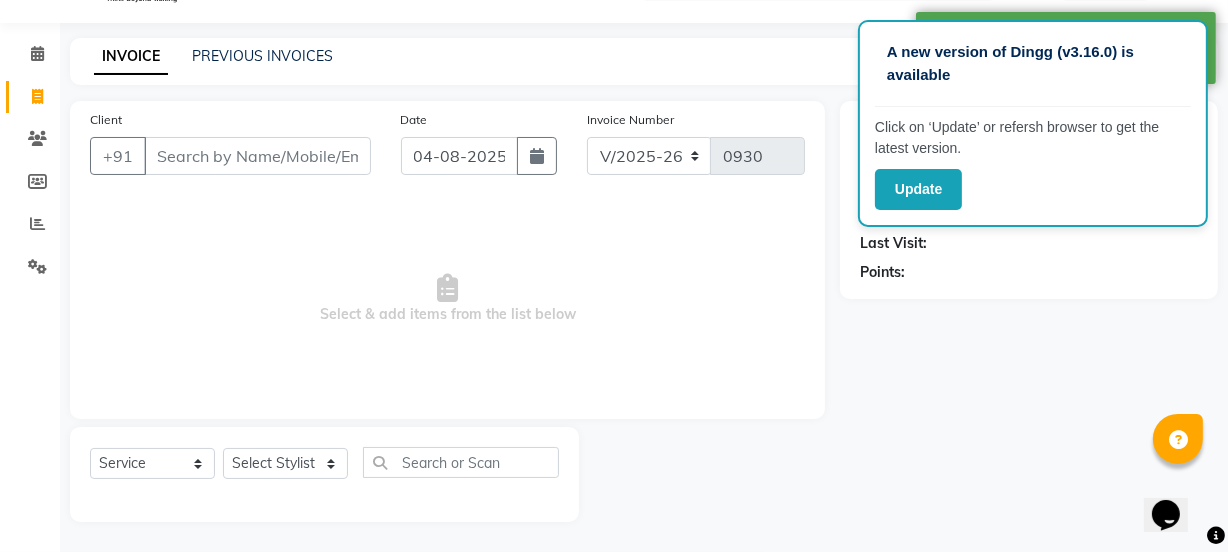 select on "8" 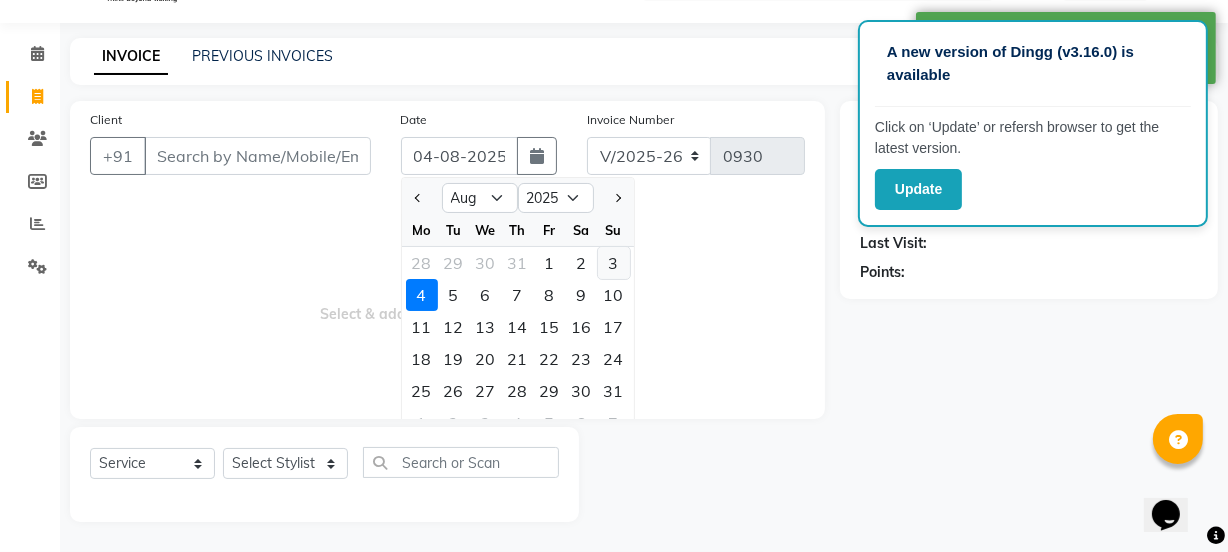 click on "3" 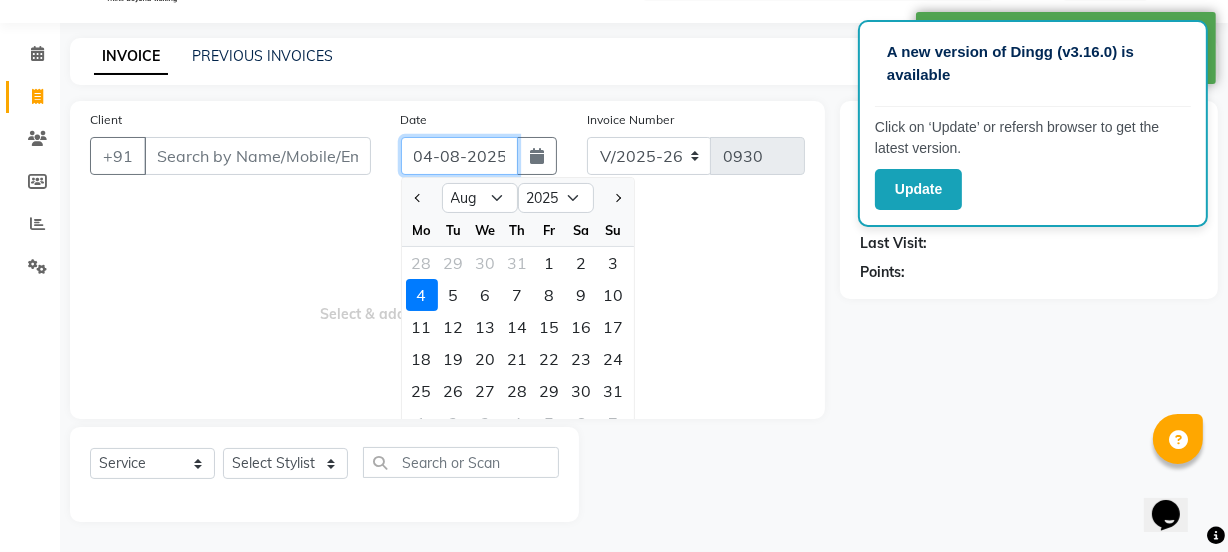 type on "03-08-2025" 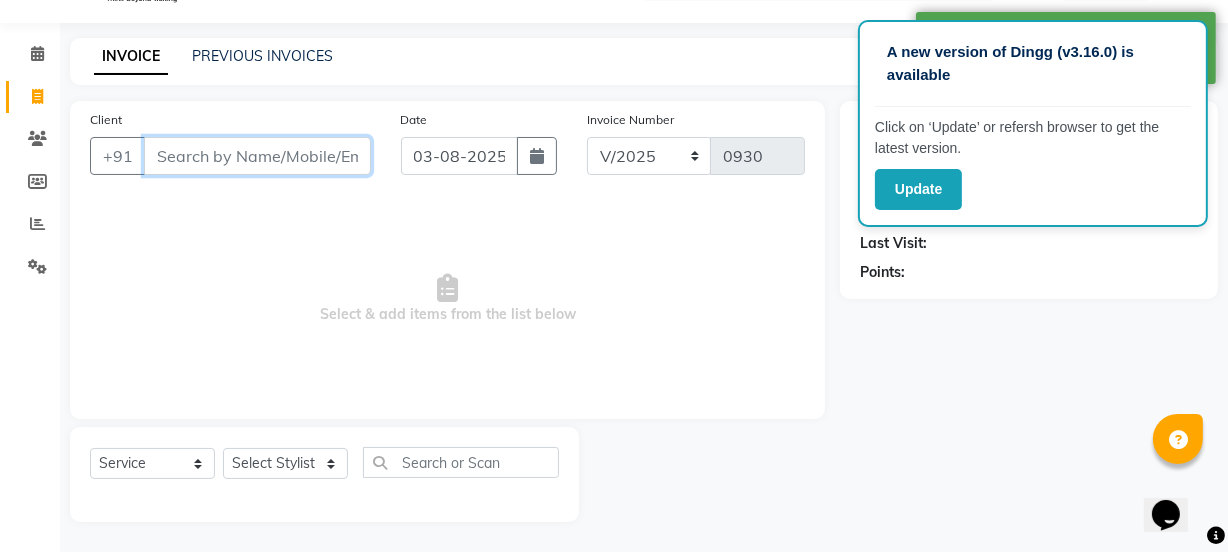 click on "Client" at bounding box center (257, 156) 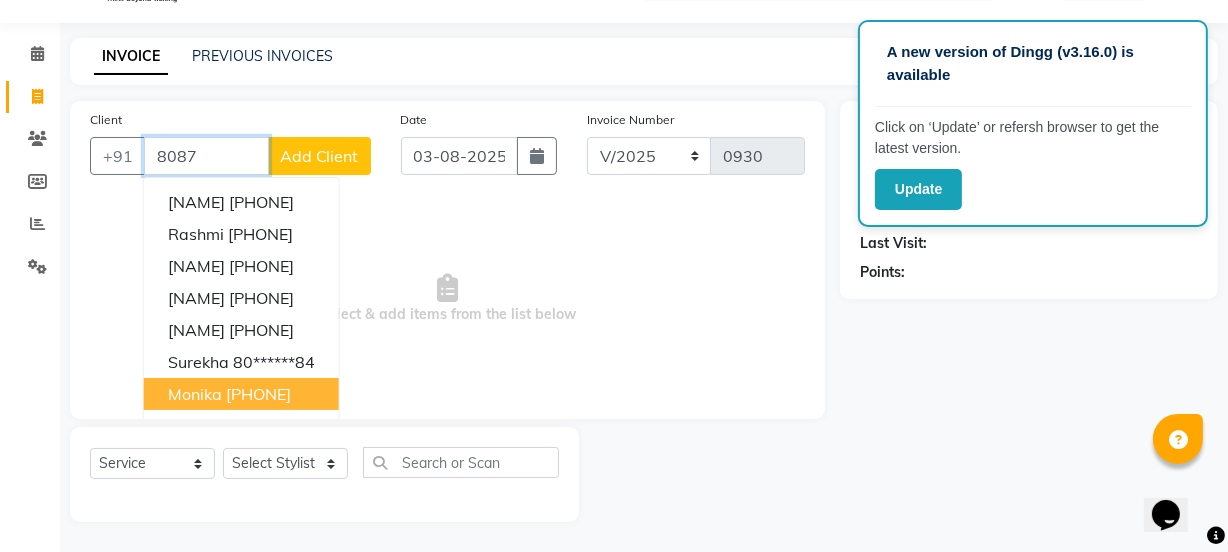 click on "[PHONE]" at bounding box center (258, 394) 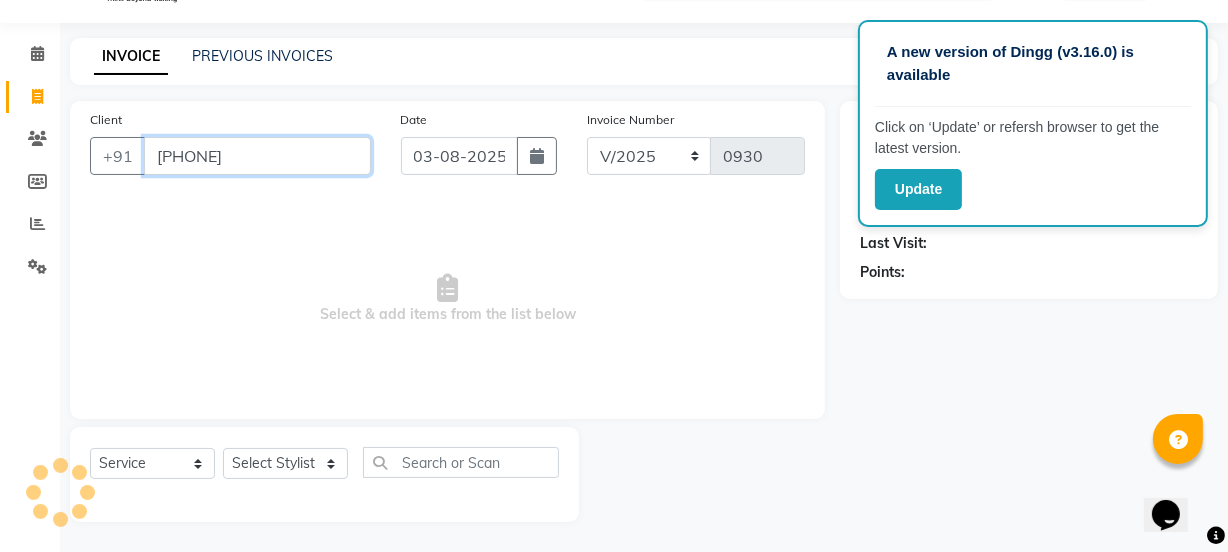 type on "[PHONE]" 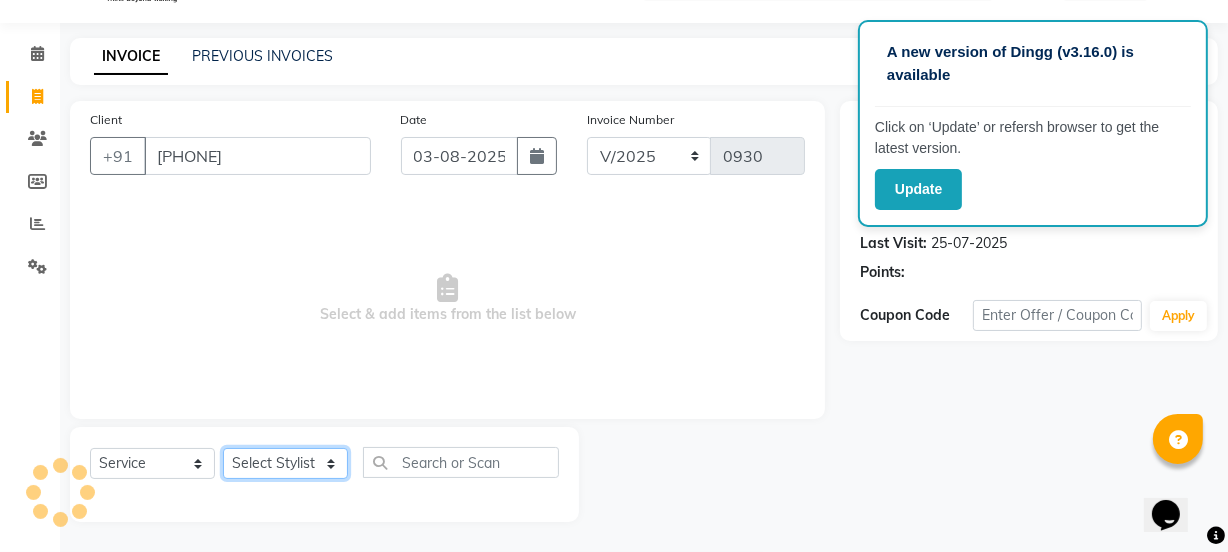 click on "Select Stylist IEEZY -Owner MS [NAME]  Ms [NAME] [NAME]  [NAME]  [NAME]  Stylist [NAME]" 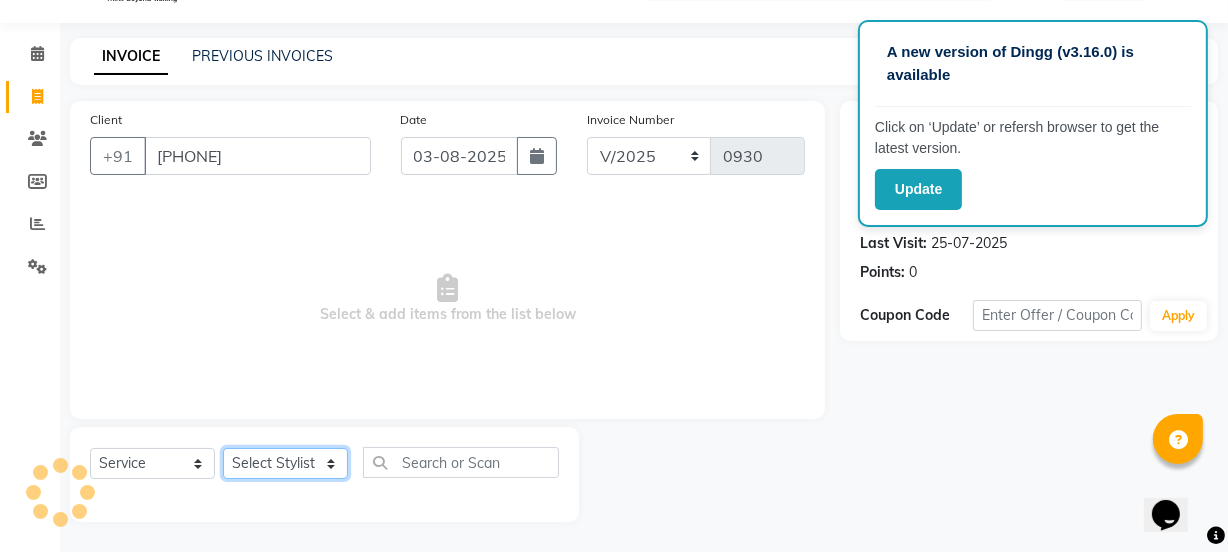 select on "68032" 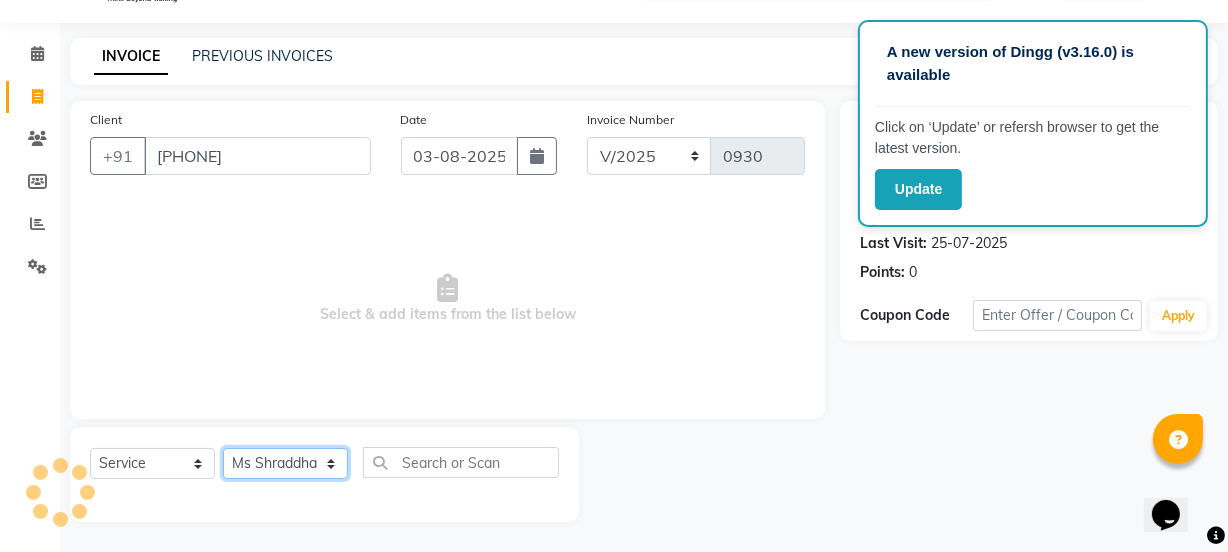 click on "Select Stylist IEEZY -Owner MS [NAME]  Ms [NAME] [NAME]  [NAME]  [NAME]  Stylist [NAME]" 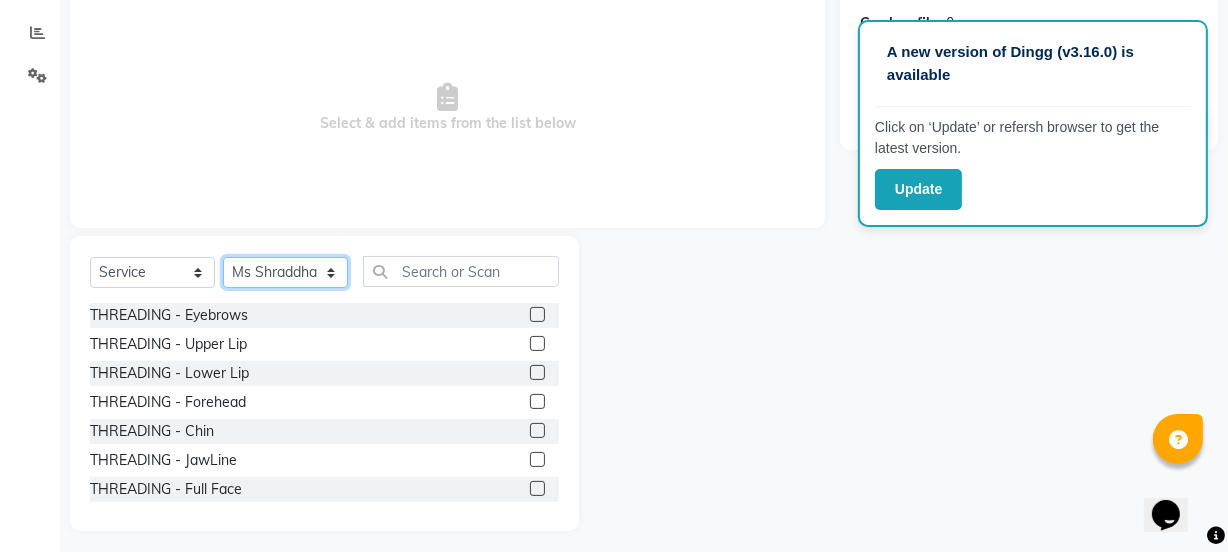 scroll, scrollTop: 250, scrollLeft: 0, axis: vertical 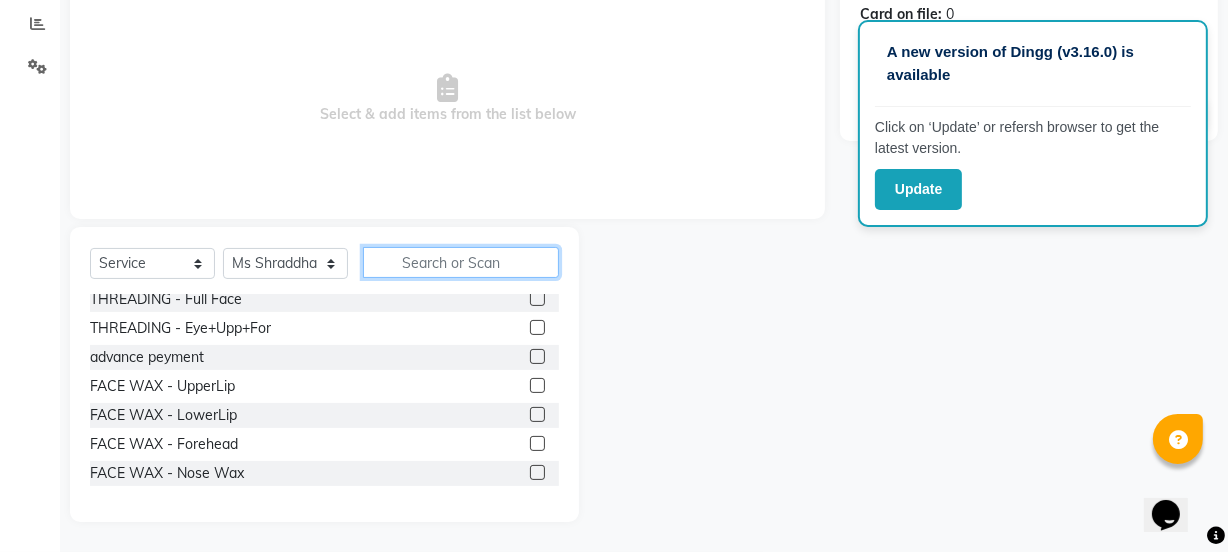 click 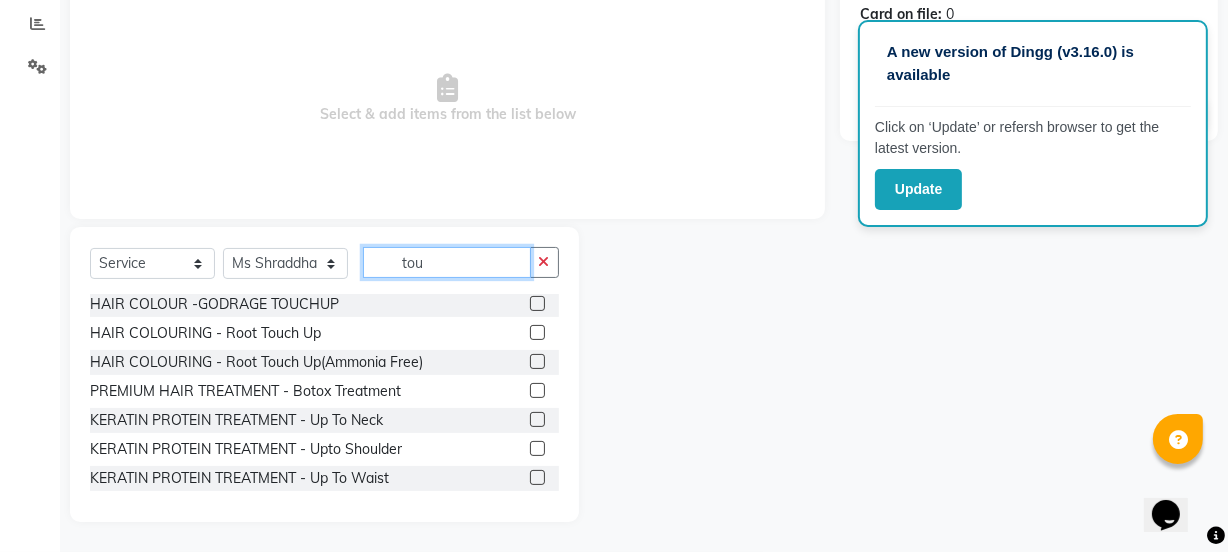 scroll, scrollTop: 0, scrollLeft: 0, axis: both 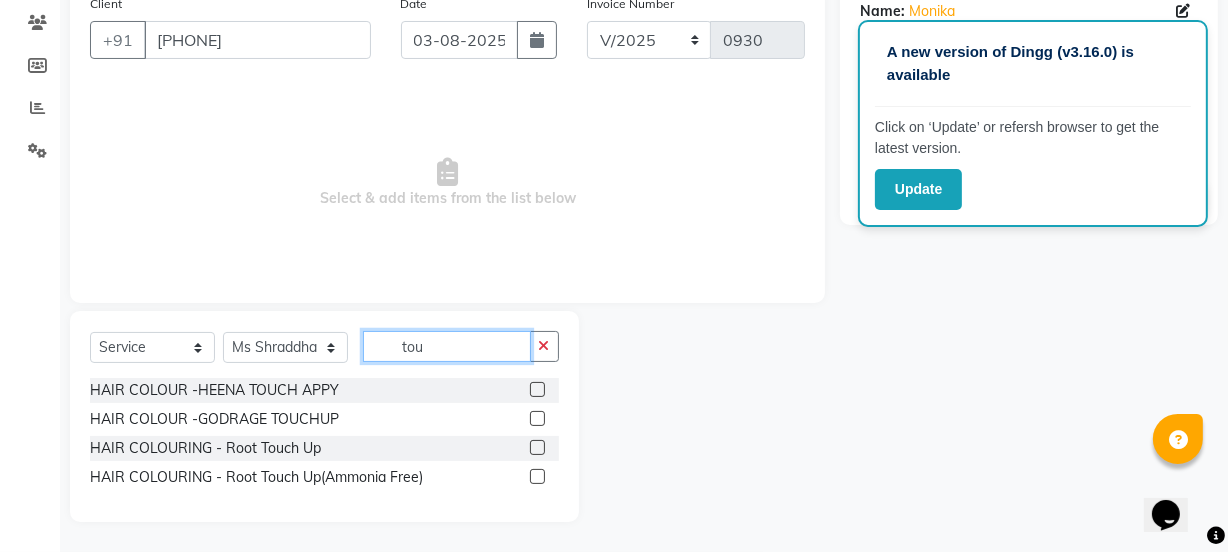 type on "tou" 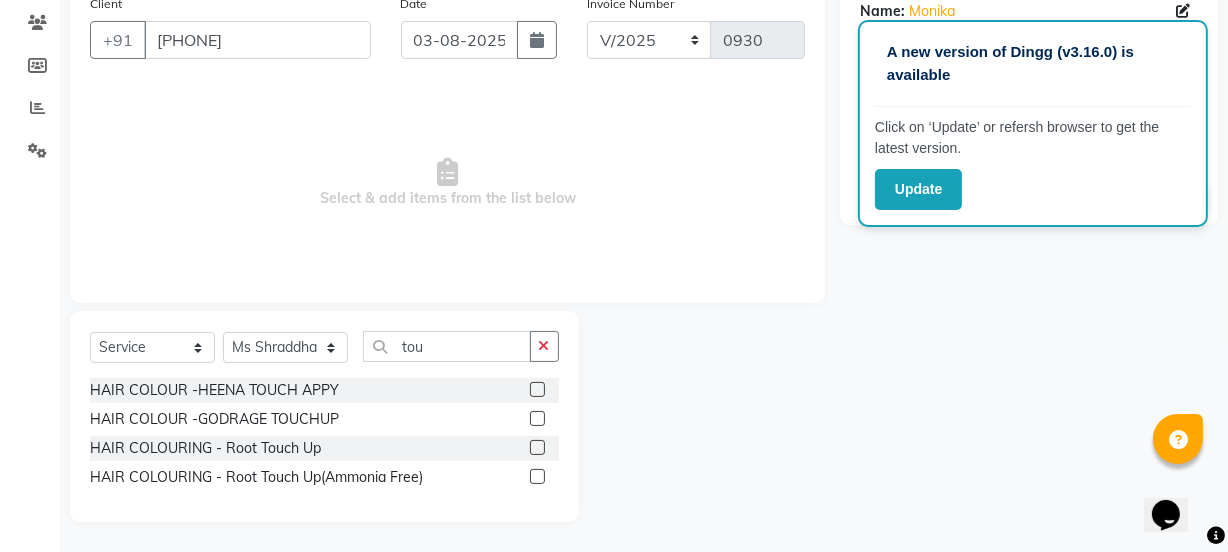 click 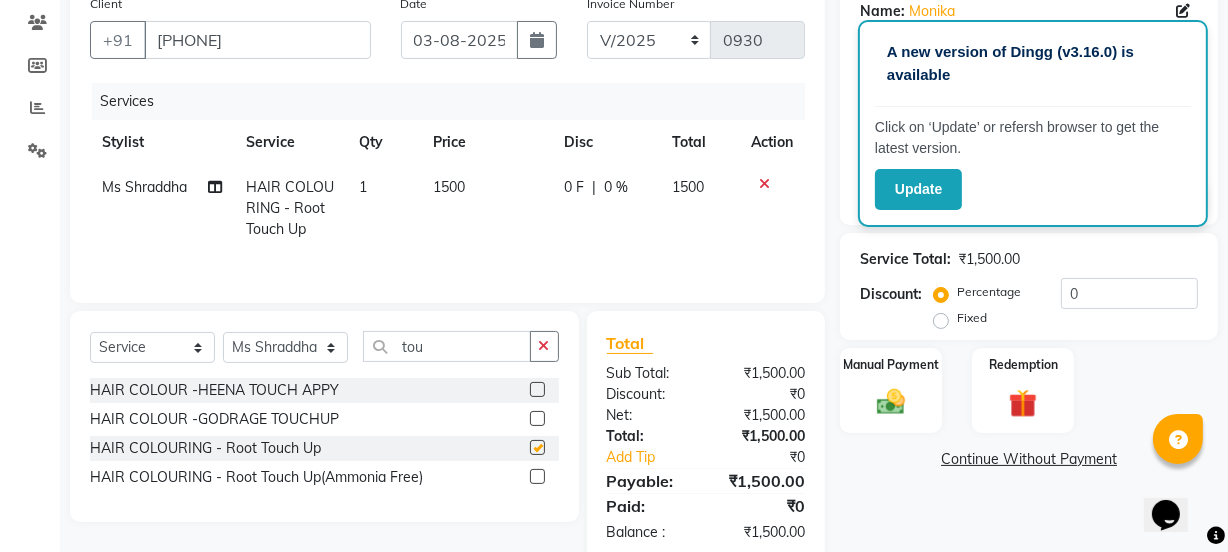 checkbox on "false" 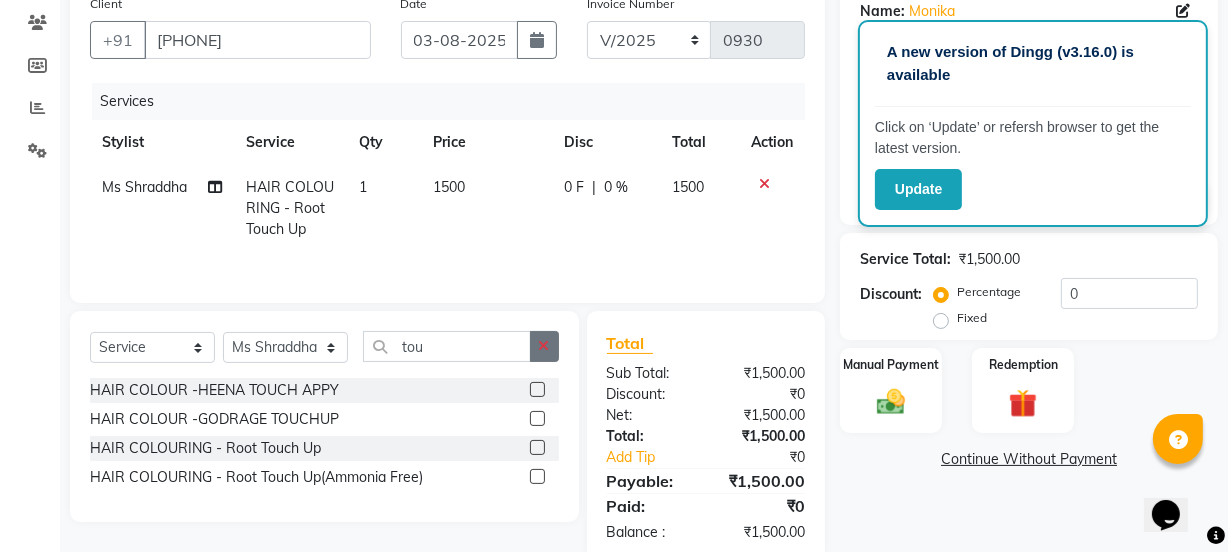 click 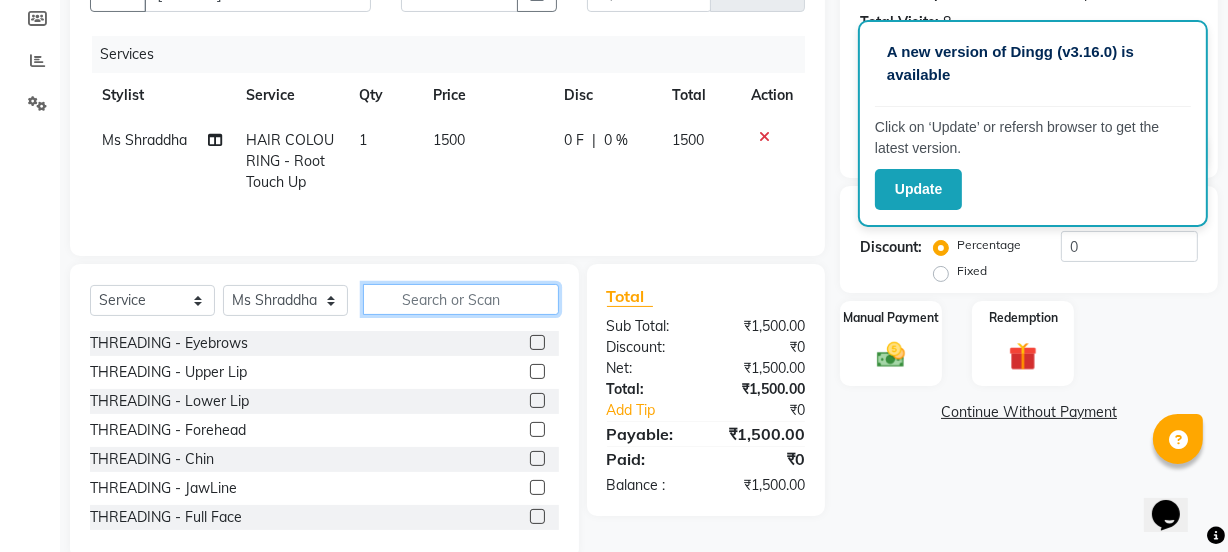 scroll, scrollTop: 250, scrollLeft: 0, axis: vertical 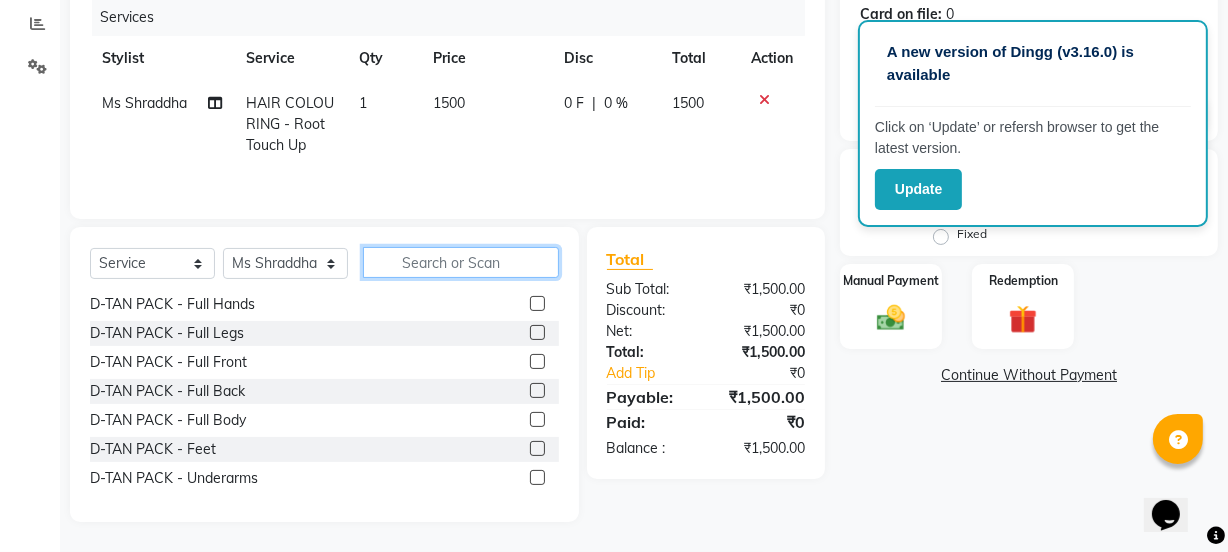 click 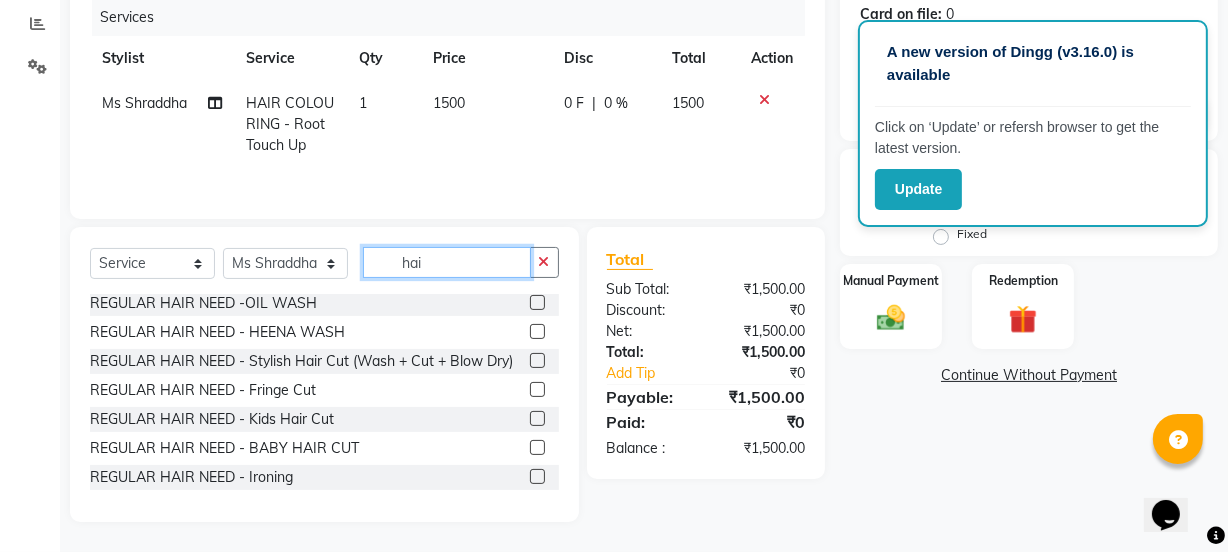 scroll, scrollTop: 0, scrollLeft: 0, axis: both 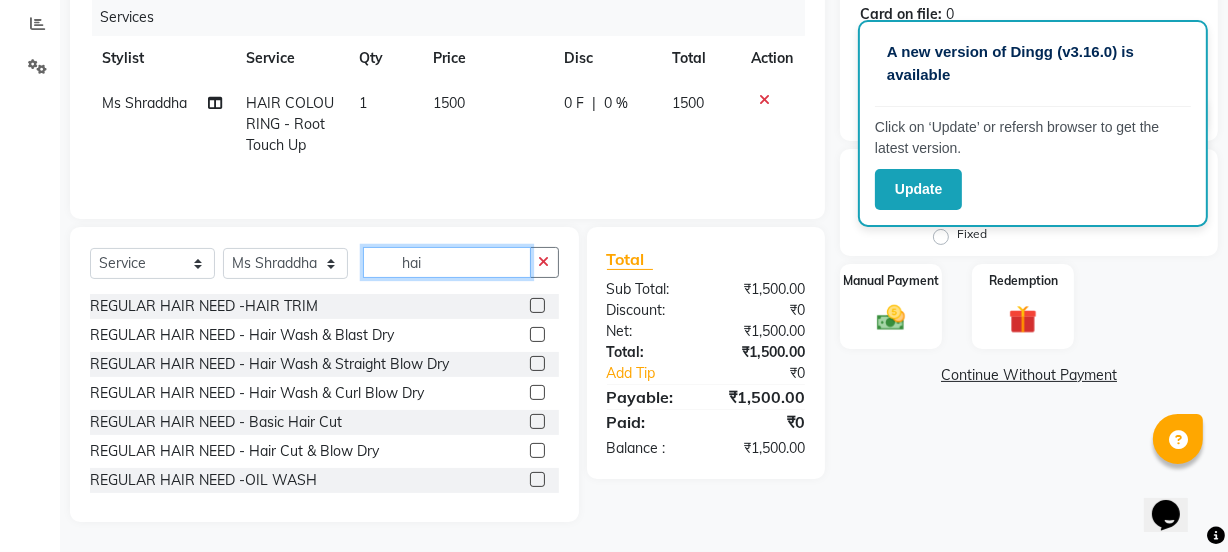 type on "hai" 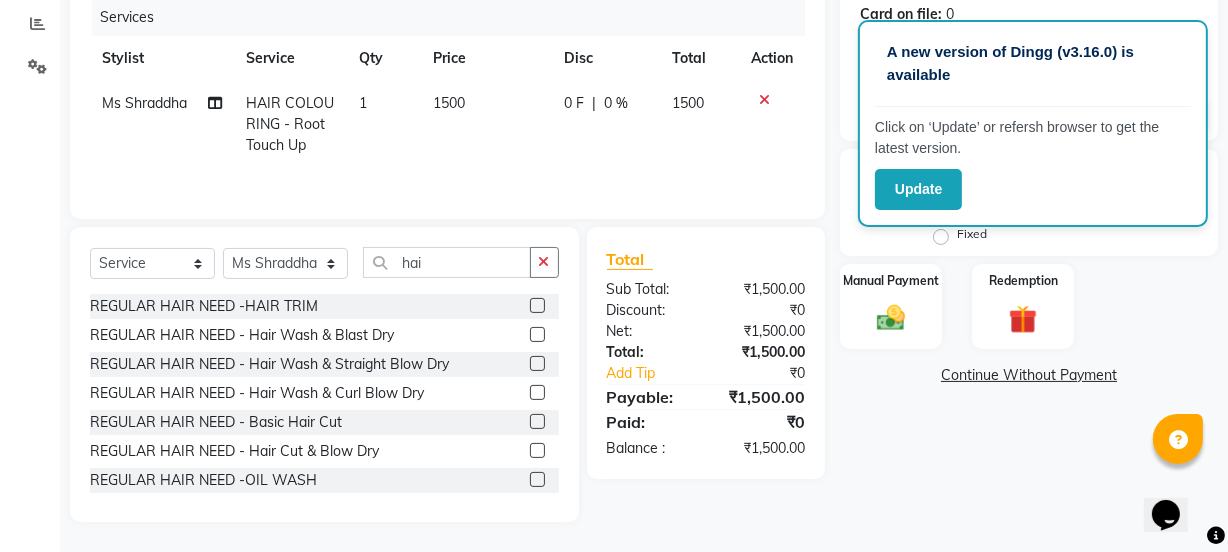 click 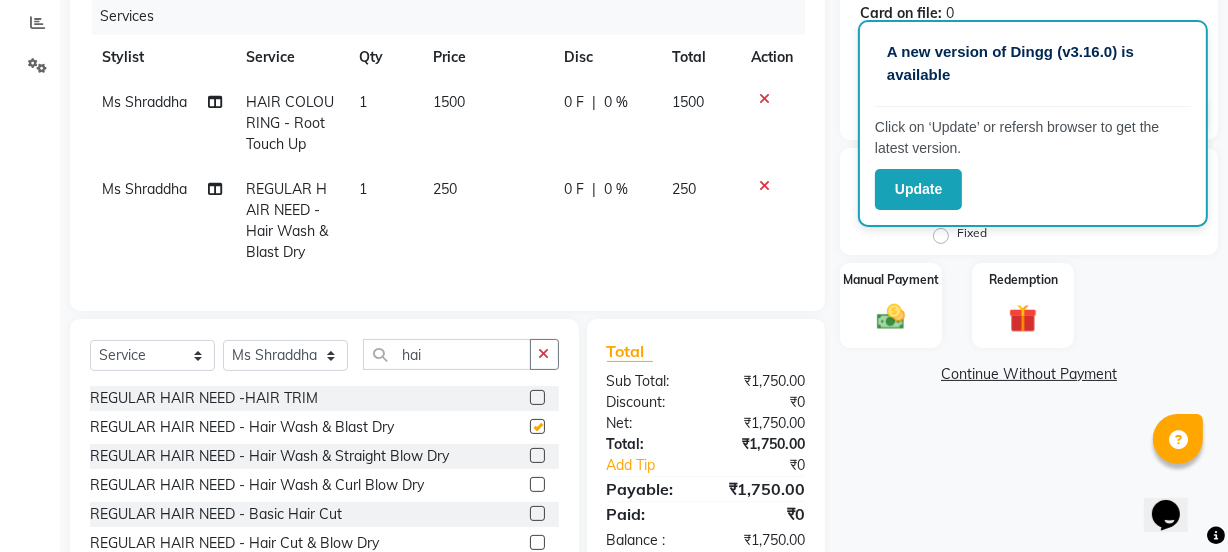 checkbox on "false" 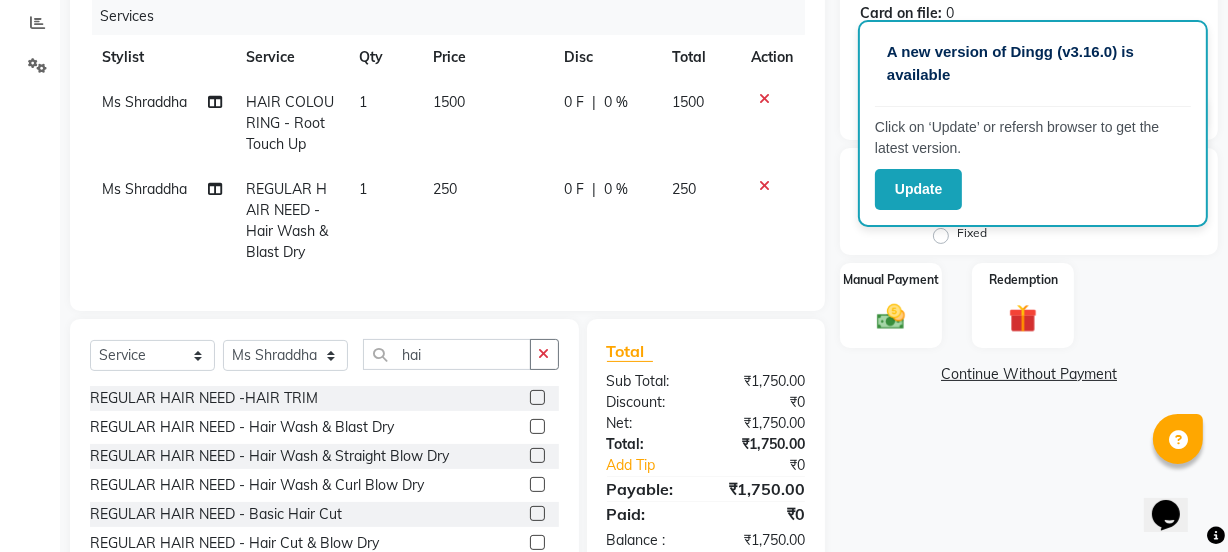 click on "250" 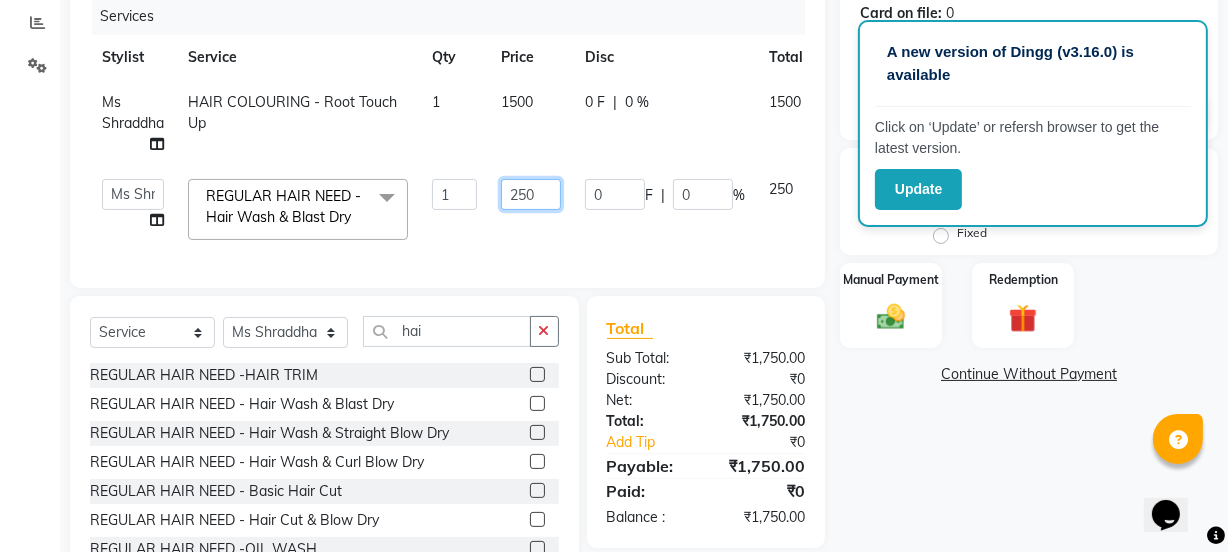 click on "250" 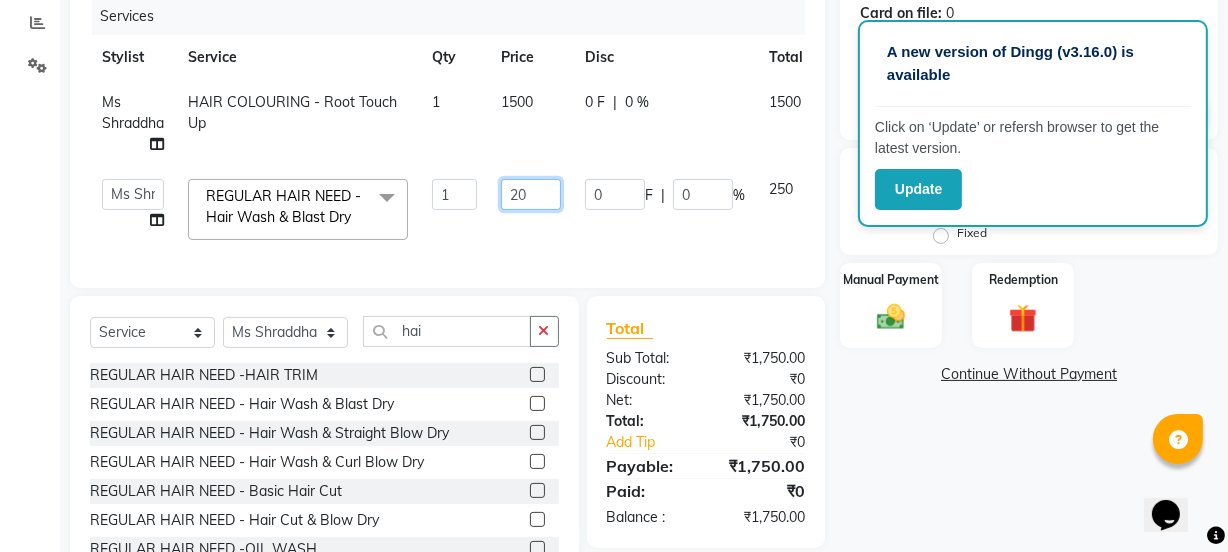 type on "200" 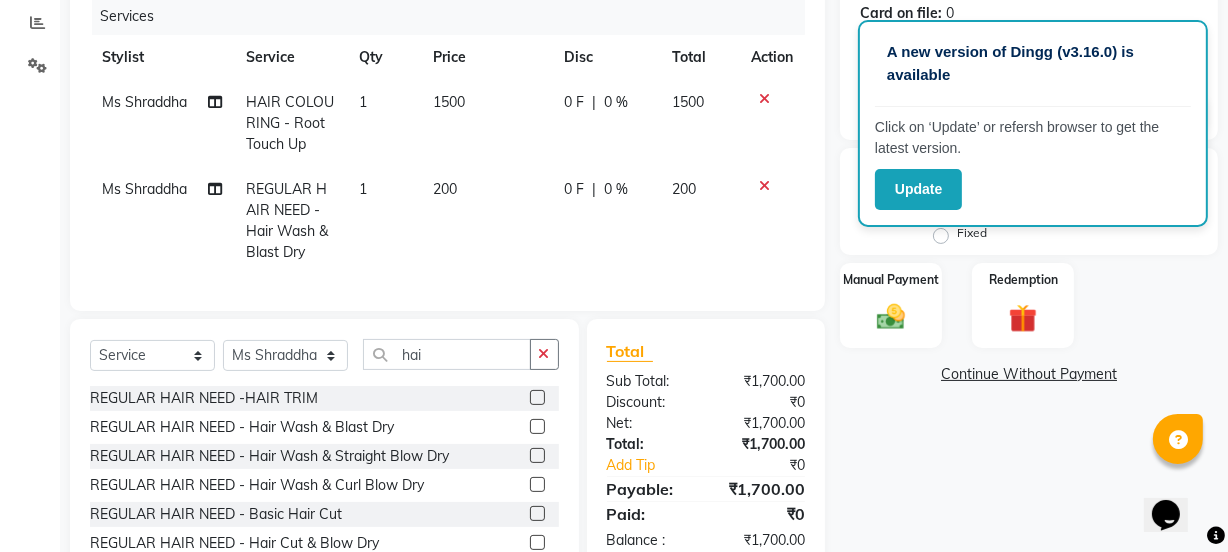 click on "Ms [NAME] REGULAR HAIR NEED  - Hair Wash & Blast Dry 1 200 0 F | 0 % 200" 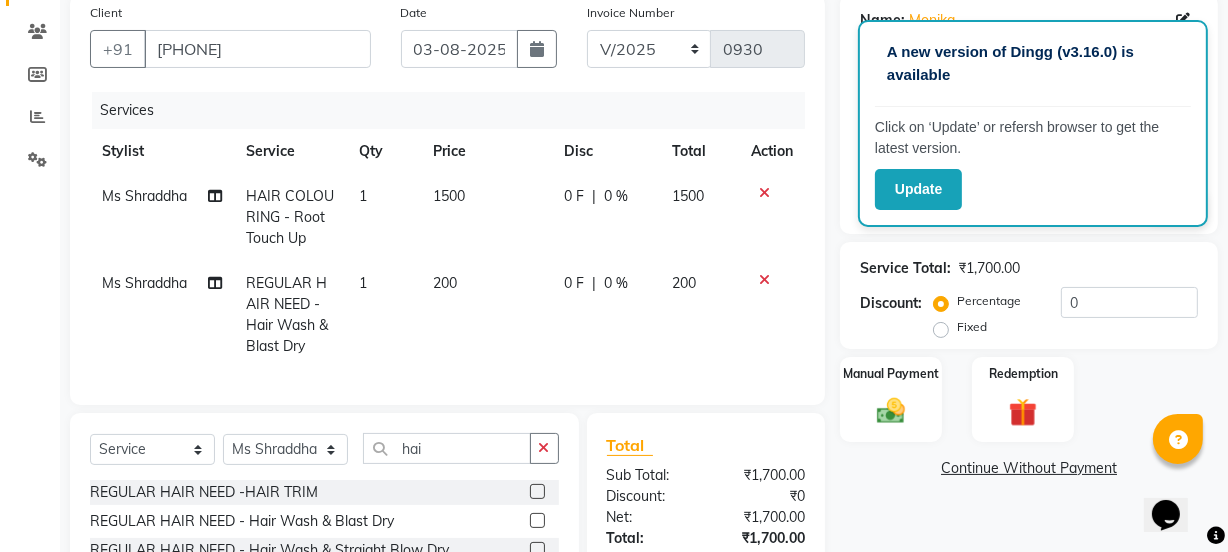 scroll, scrollTop: 356, scrollLeft: 0, axis: vertical 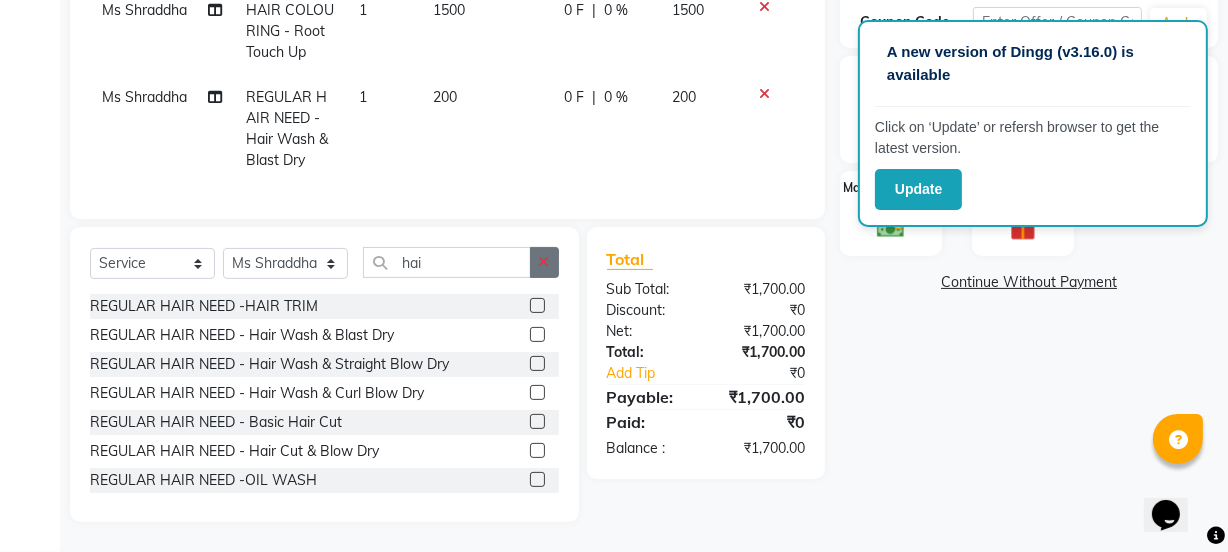 click 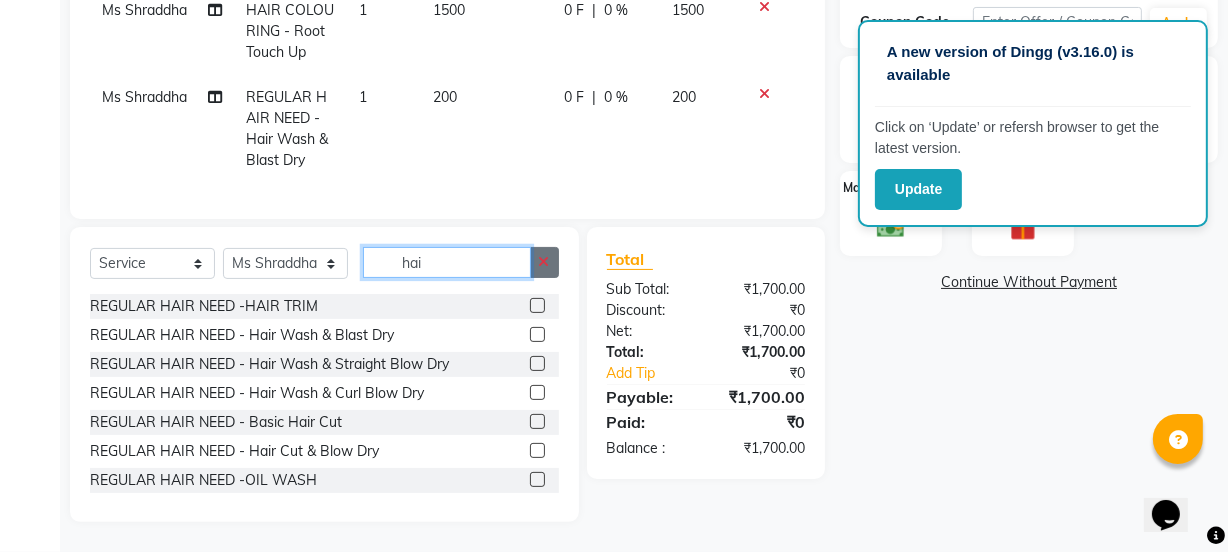 type 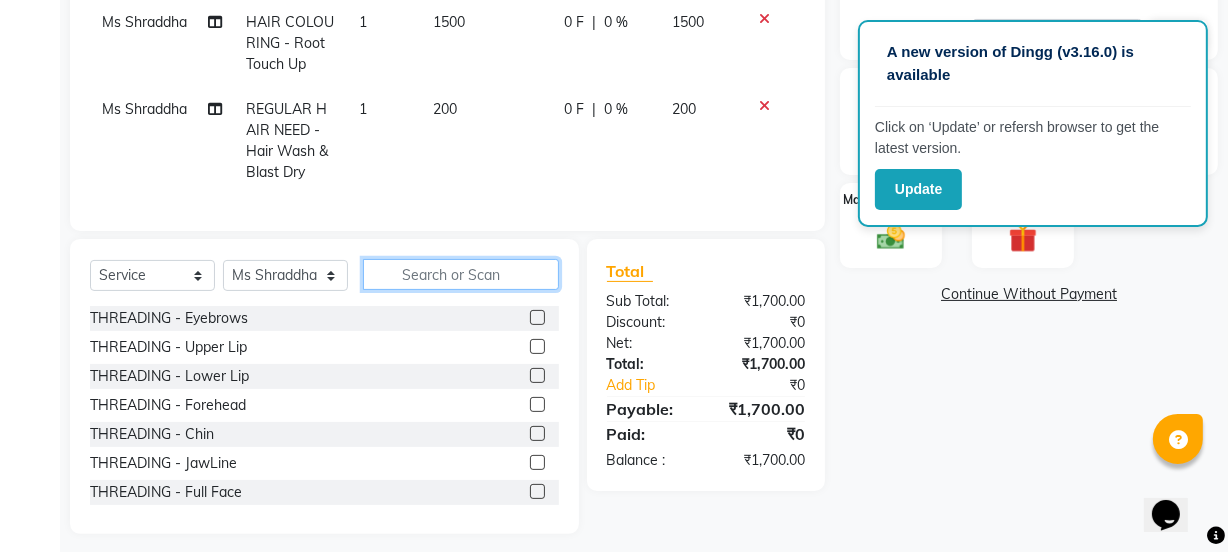 scroll, scrollTop: 356, scrollLeft: 0, axis: vertical 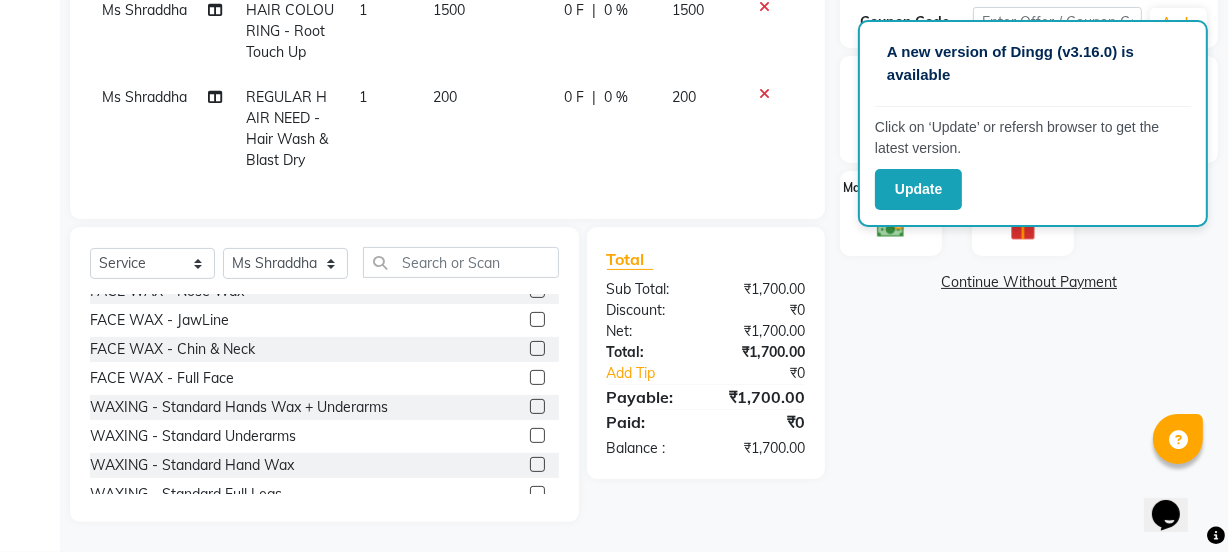 click 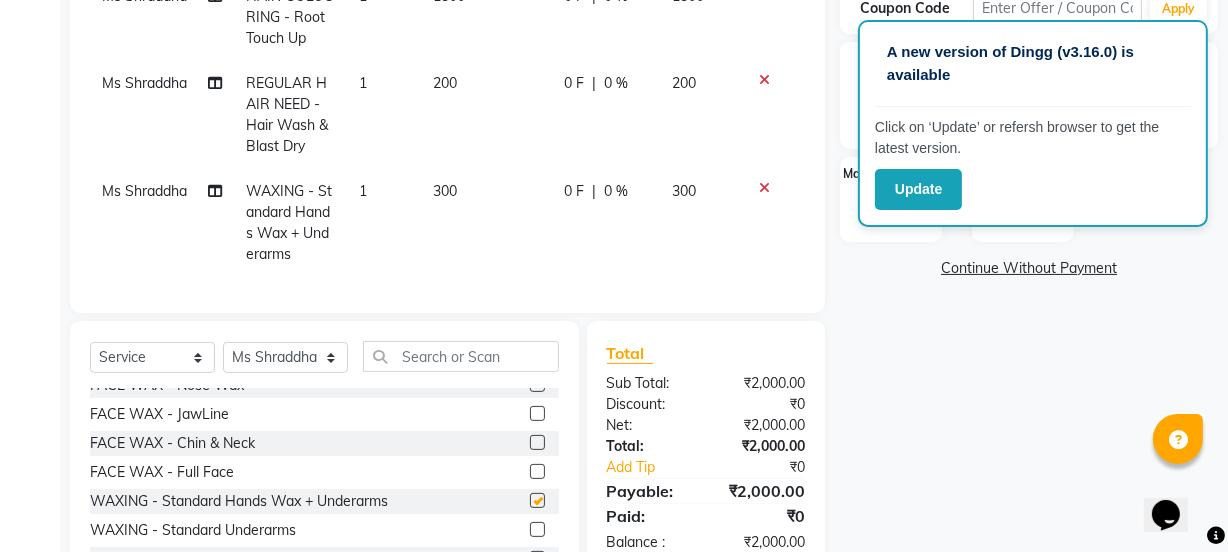 checkbox on "false" 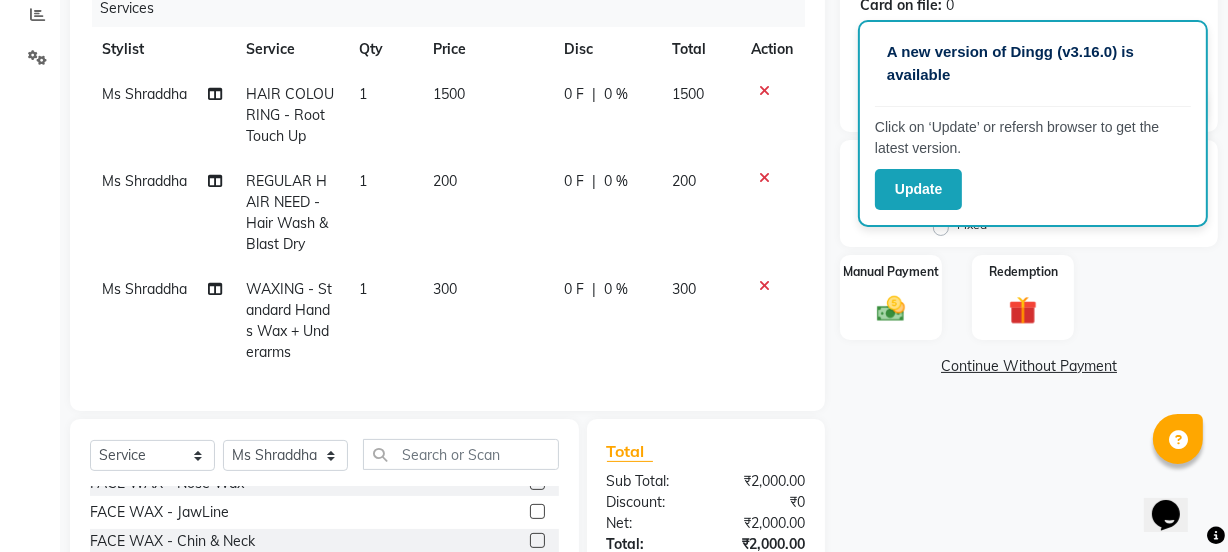 scroll, scrollTop: 272, scrollLeft: 0, axis: vertical 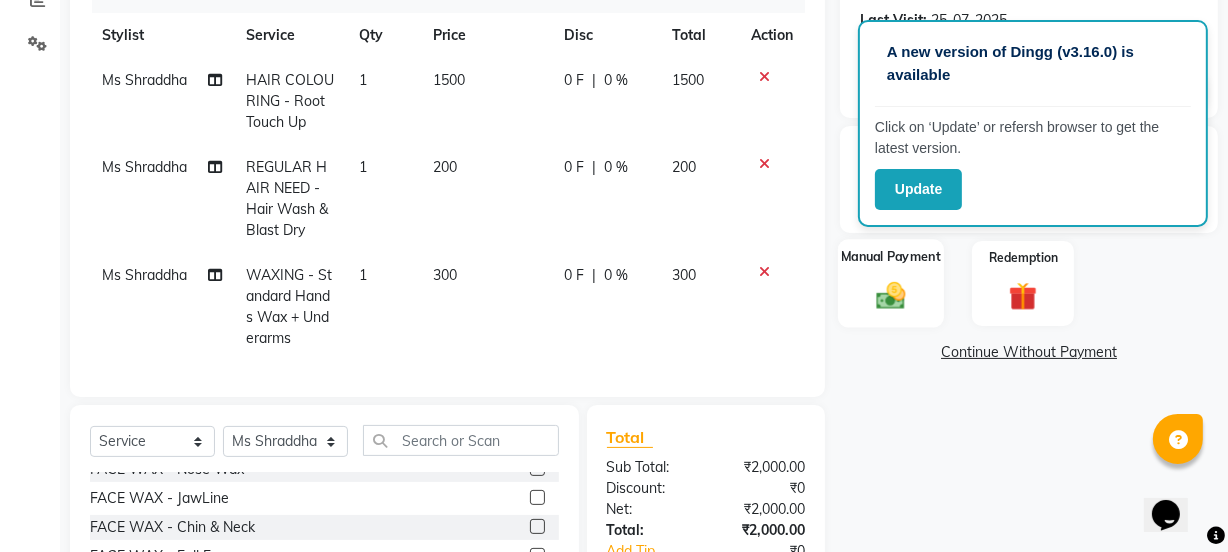 click 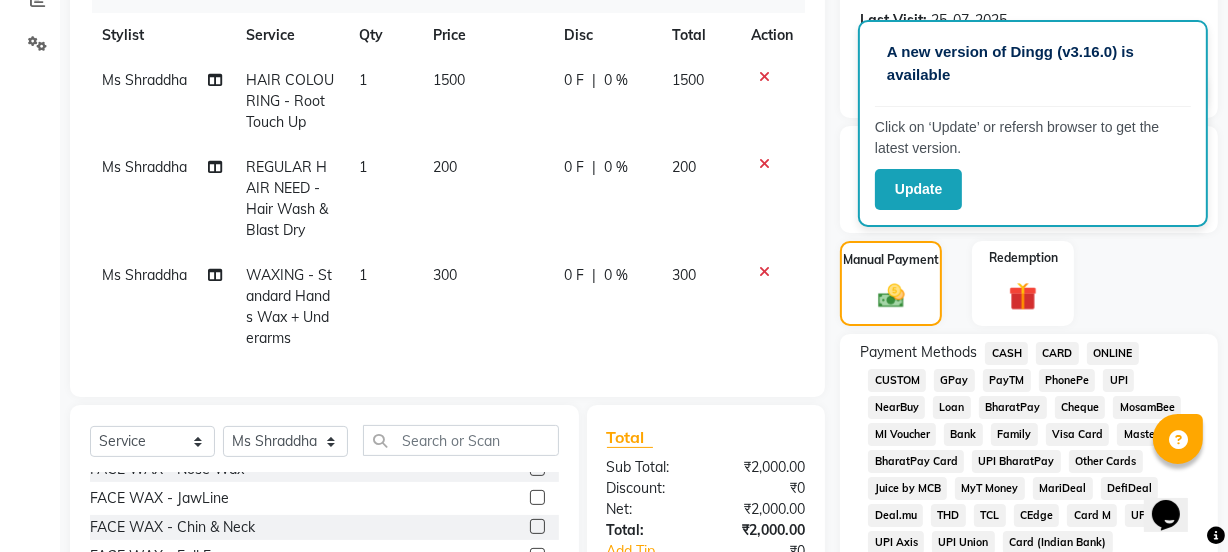 scroll, scrollTop: 363, scrollLeft: 0, axis: vertical 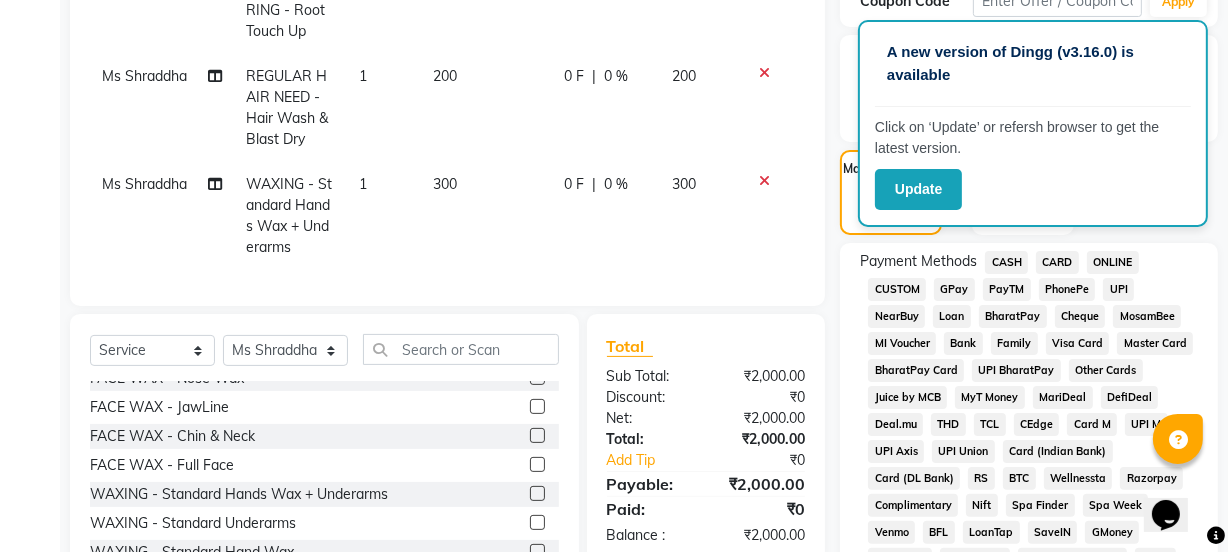 click on "GPay" 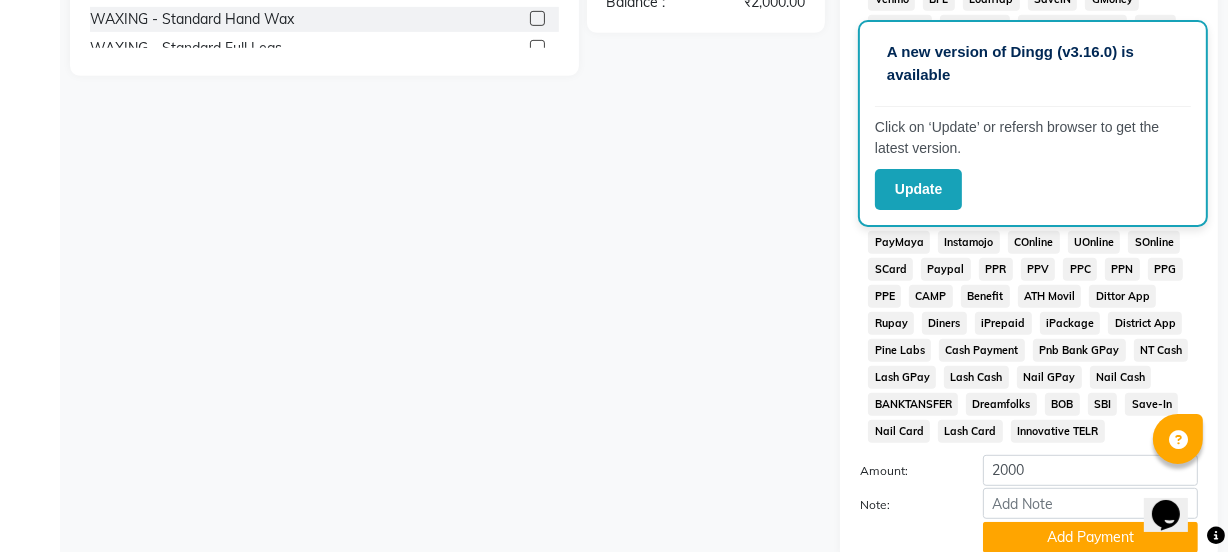 scroll, scrollTop: 1051, scrollLeft: 0, axis: vertical 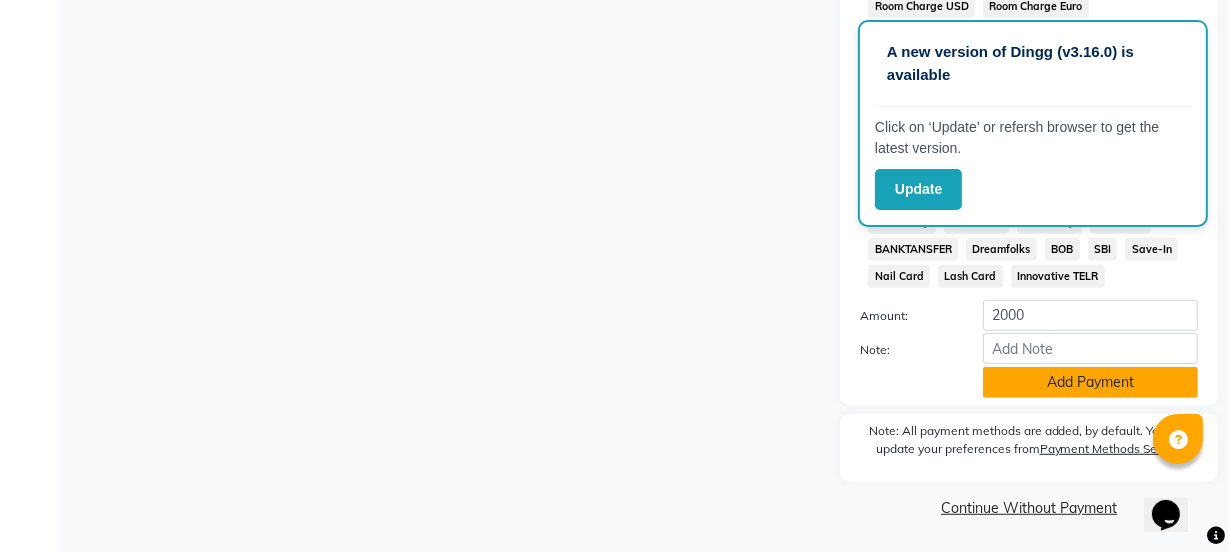 click on "Add Payment" 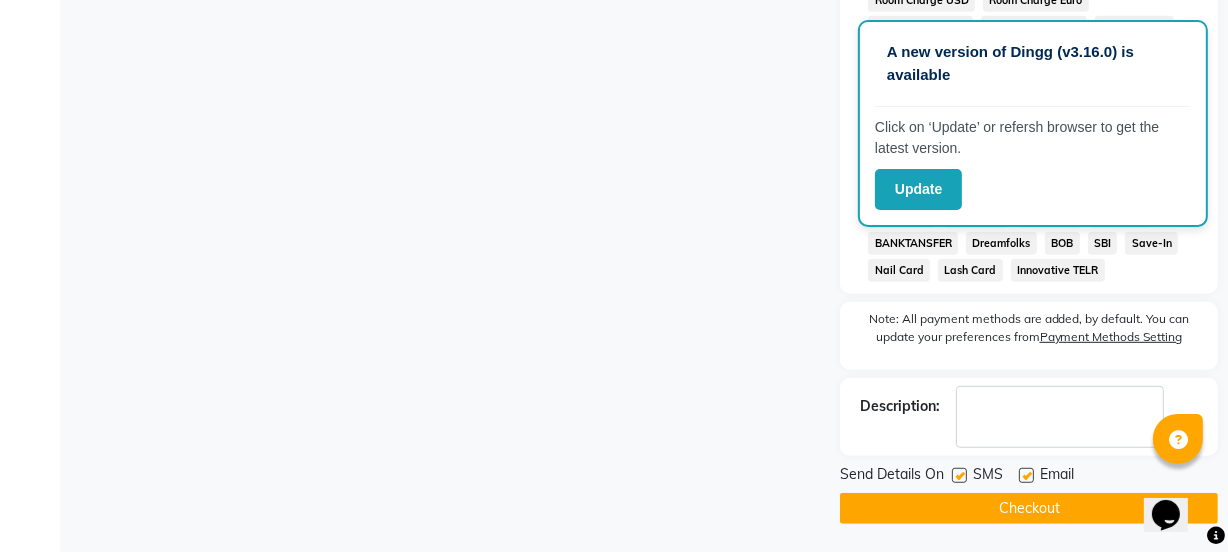scroll, scrollTop: 1058, scrollLeft: 0, axis: vertical 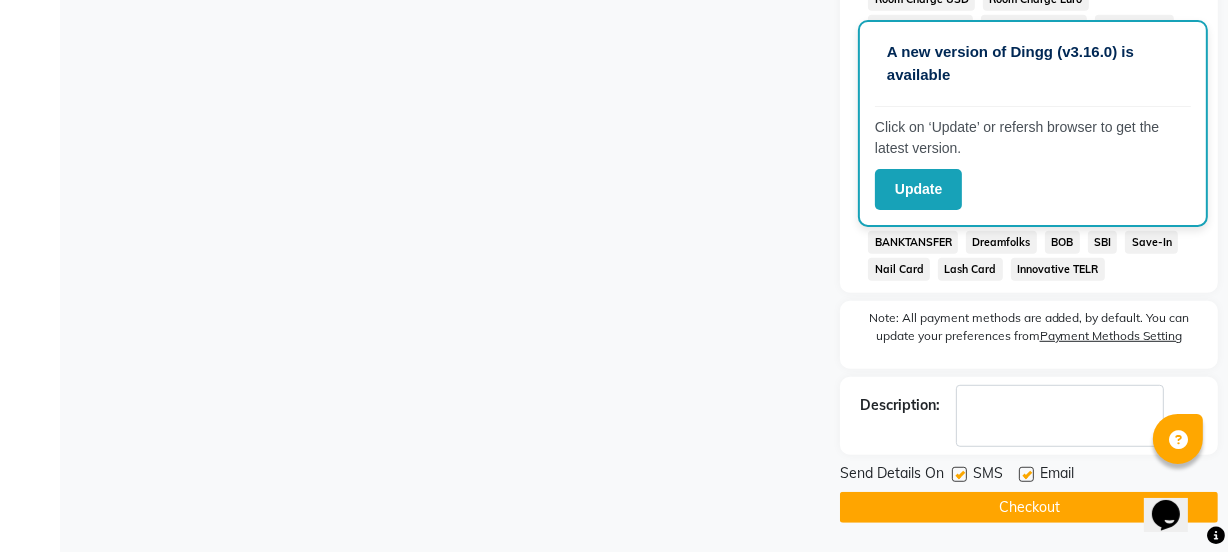 click 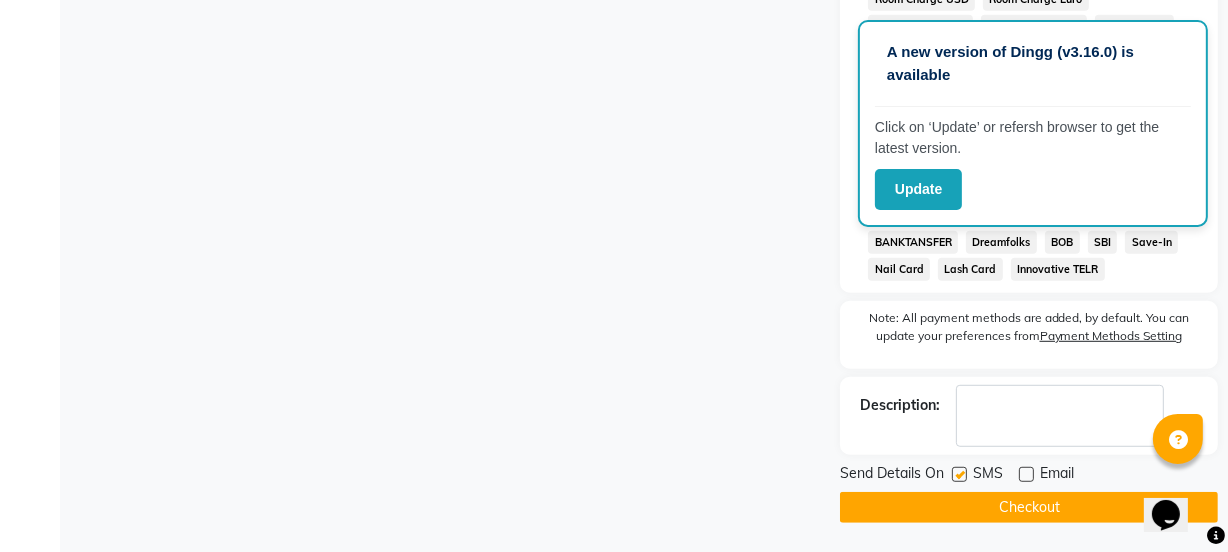 click 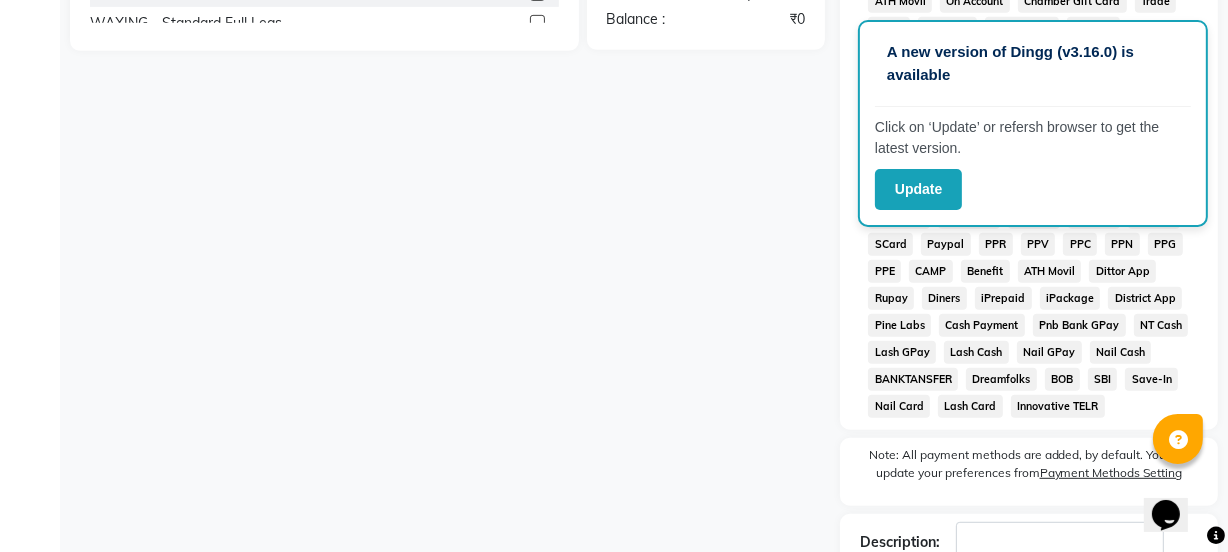 scroll, scrollTop: 1058, scrollLeft: 0, axis: vertical 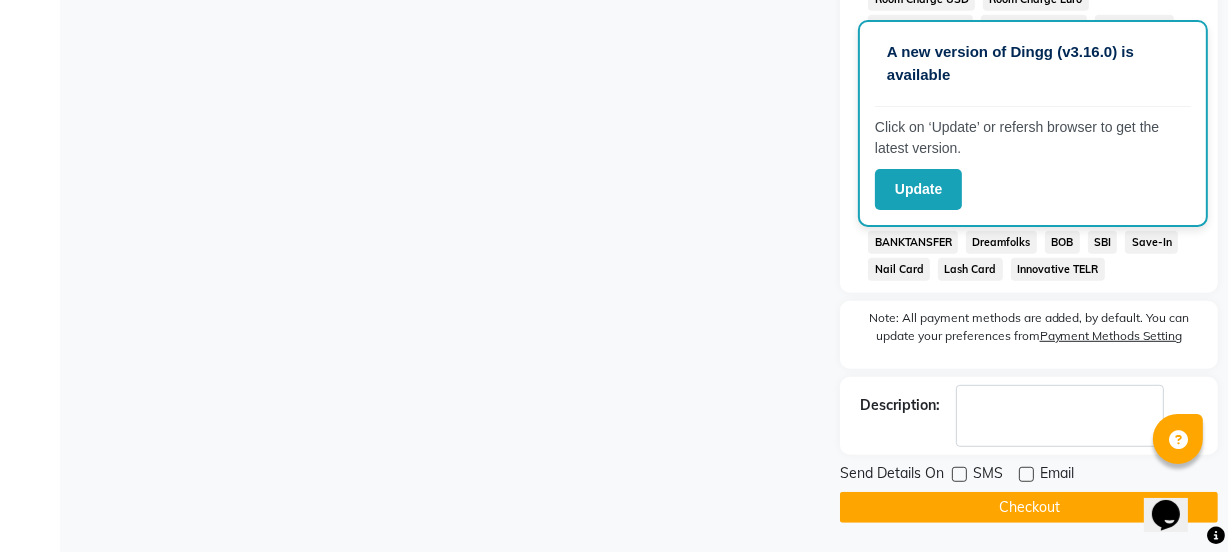 click on "Checkout" 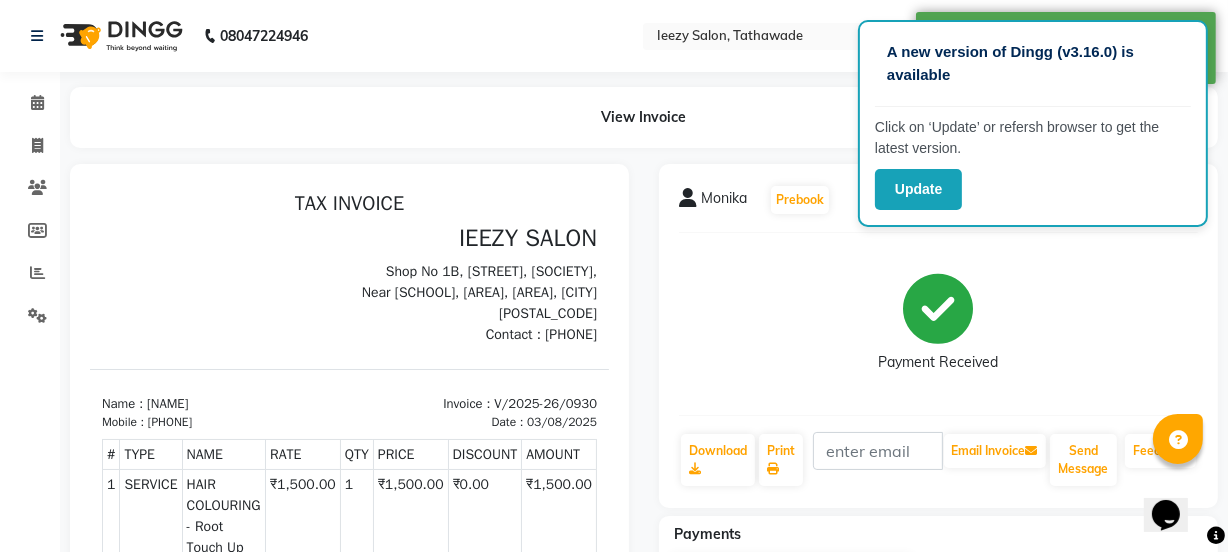 scroll, scrollTop: 0, scrollLeft: 0, axis: both 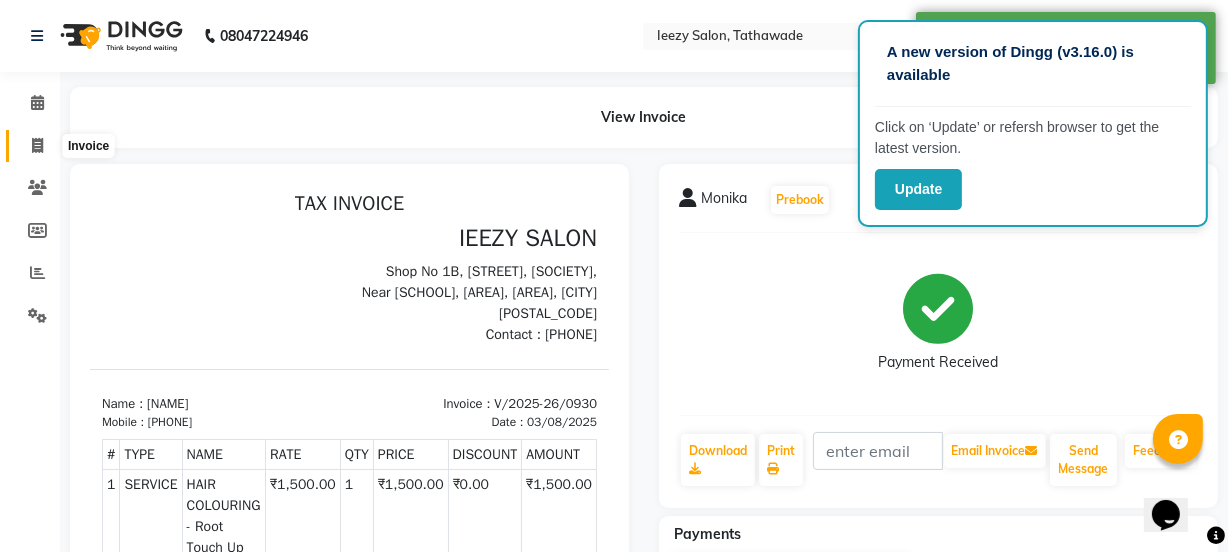 click 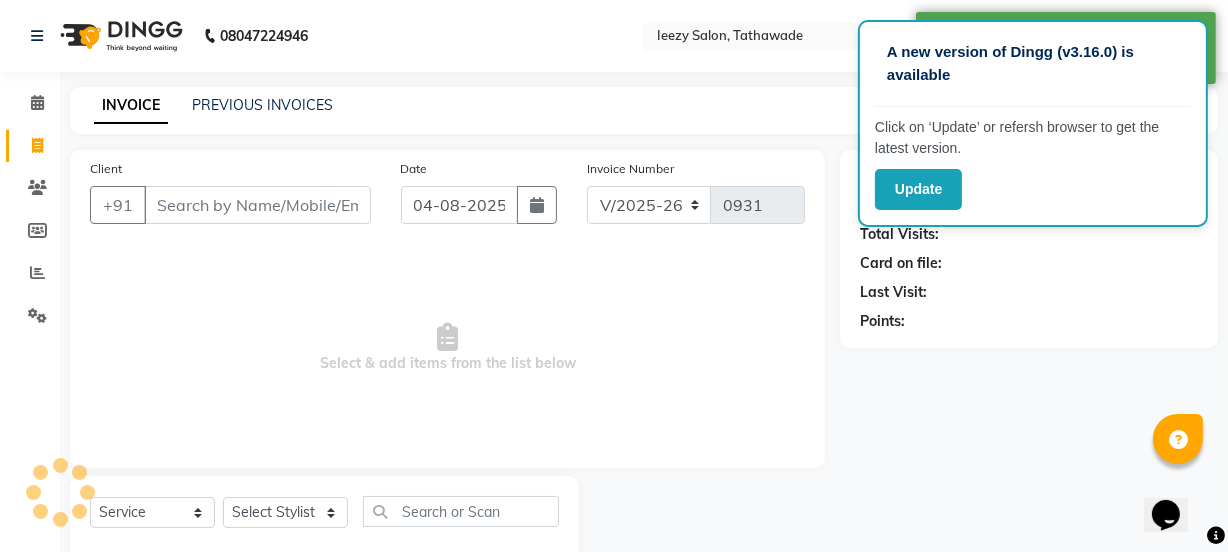 scroll, scrollTop: 50, scrollLeft: 0, axis: vertical 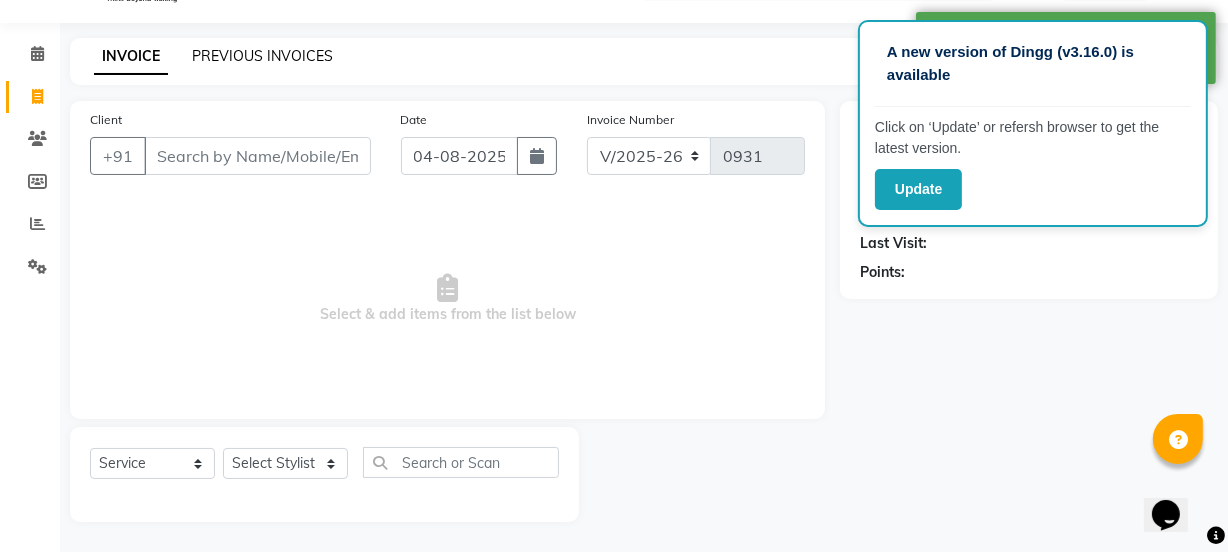click on "PREVIOUS INVOICES" 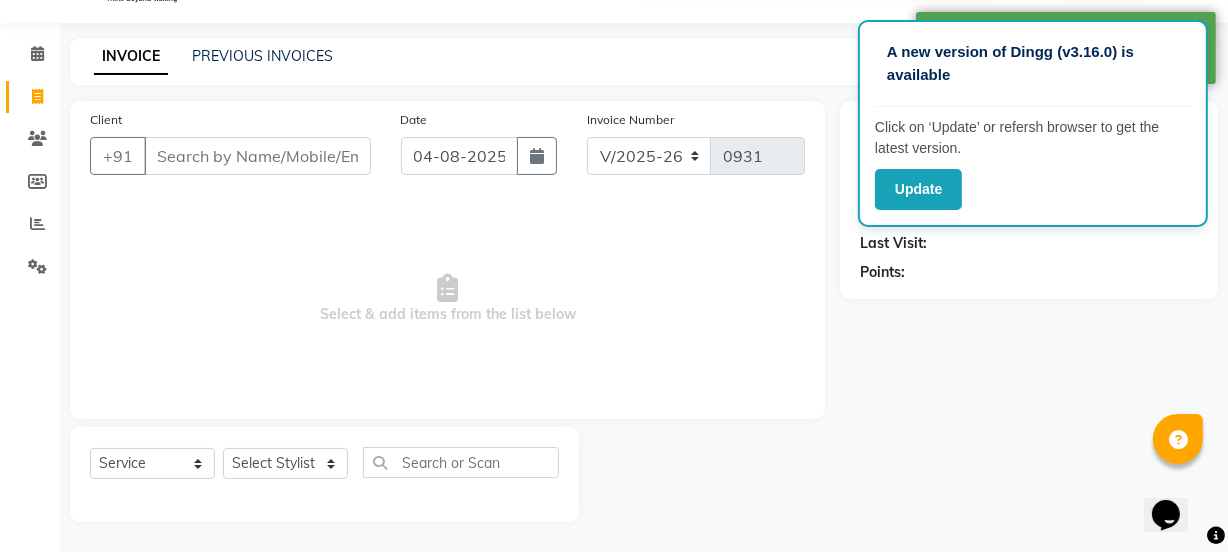 scroll, scrollTop: 0, scrollLeft: 0, axis: both 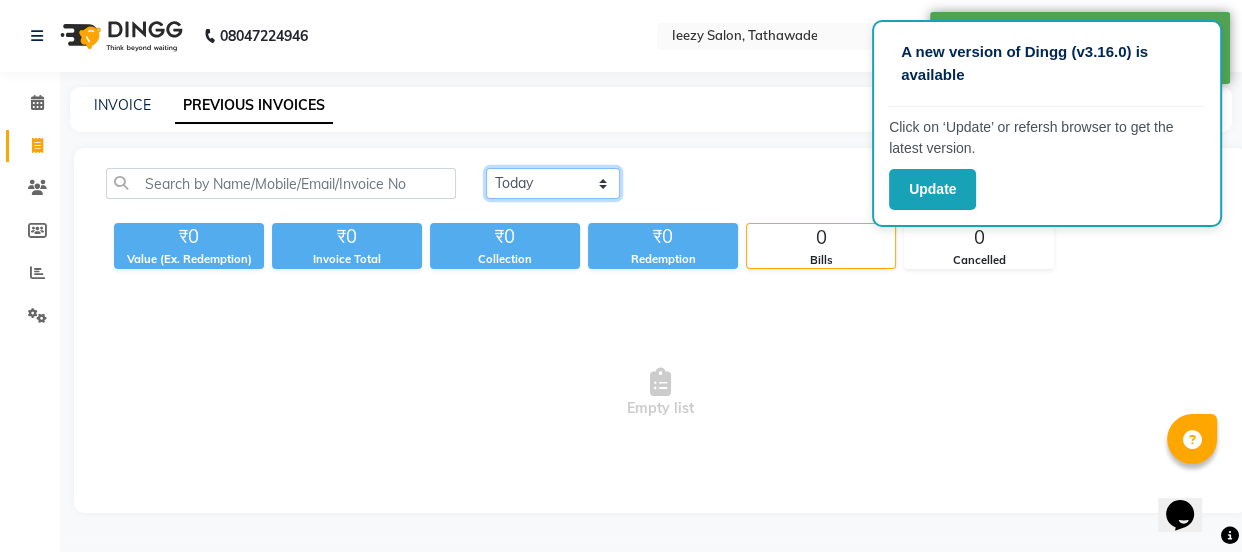 click on "Today Yesterday Custom Range" 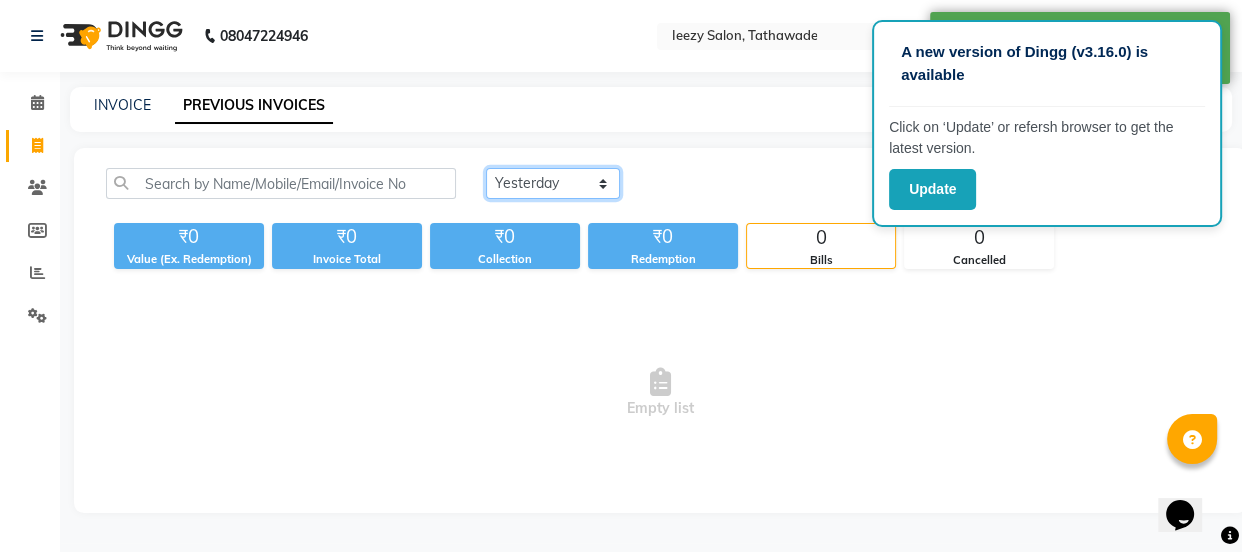 click on "Today Yesterday Custom Range" 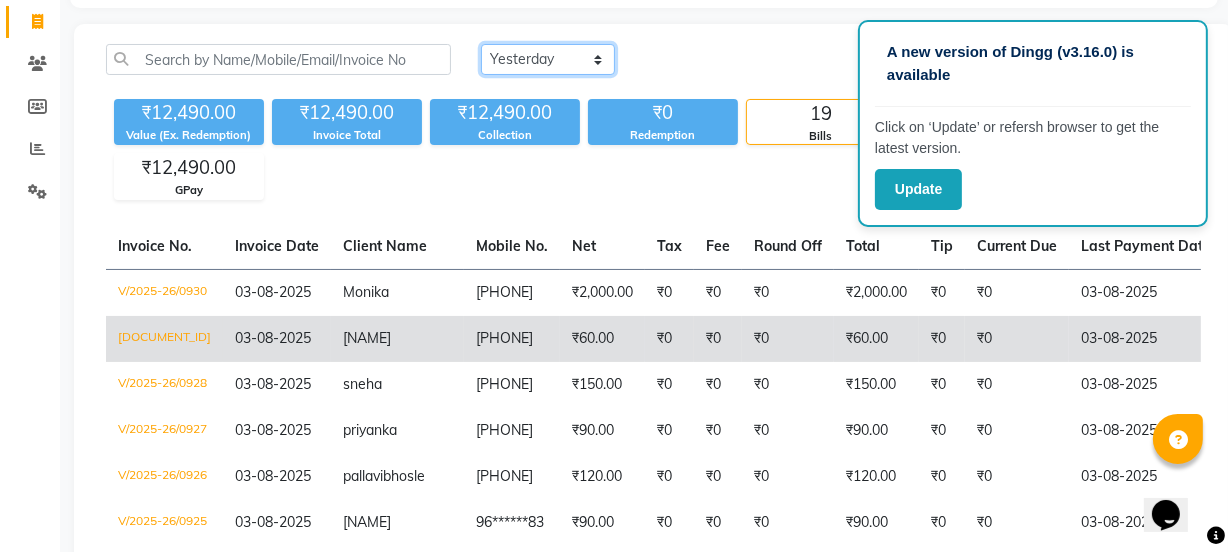 scroll, scrollTop: 0, scrollLeft: 0, axis: both 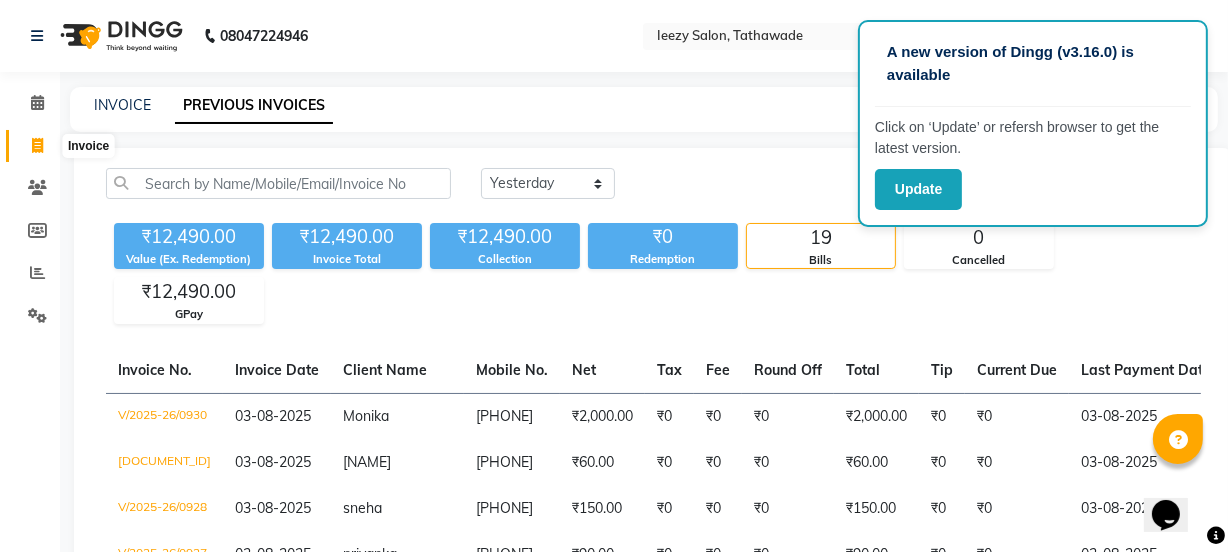 click 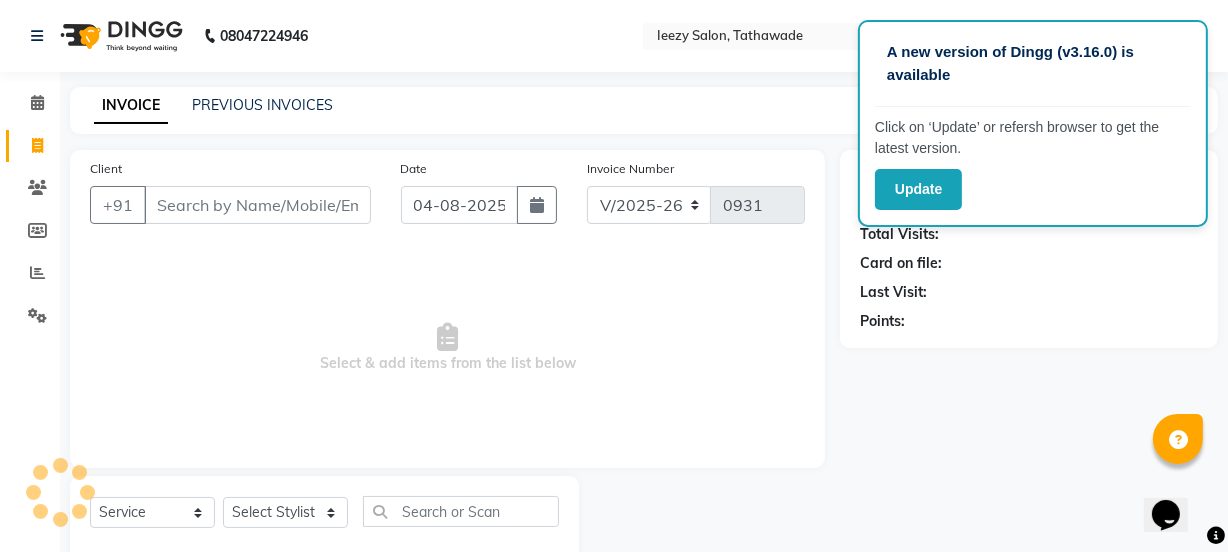 scroll, scrollTop: 50, scrollLeft: 0, axis: vertical 